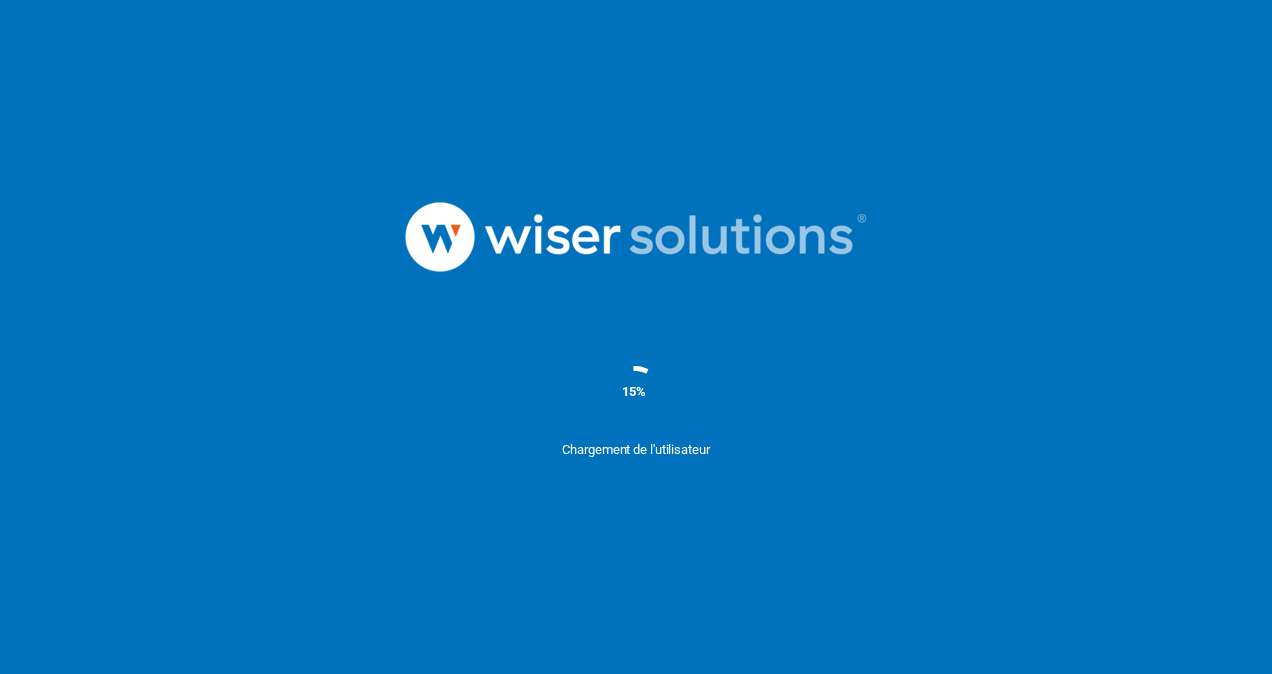 scroll, scrollTop: 0, scrollLeft: 0, axis: both 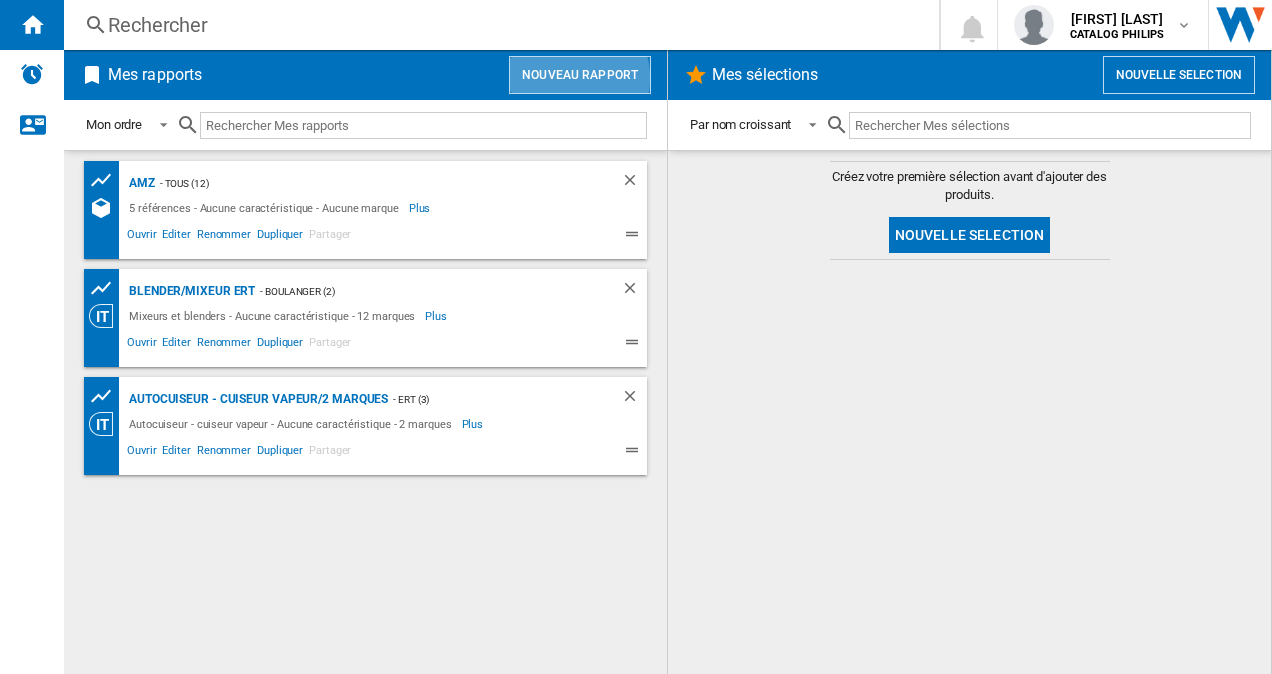 click on "Nouveau rapport" at bounding box center (580, 75) 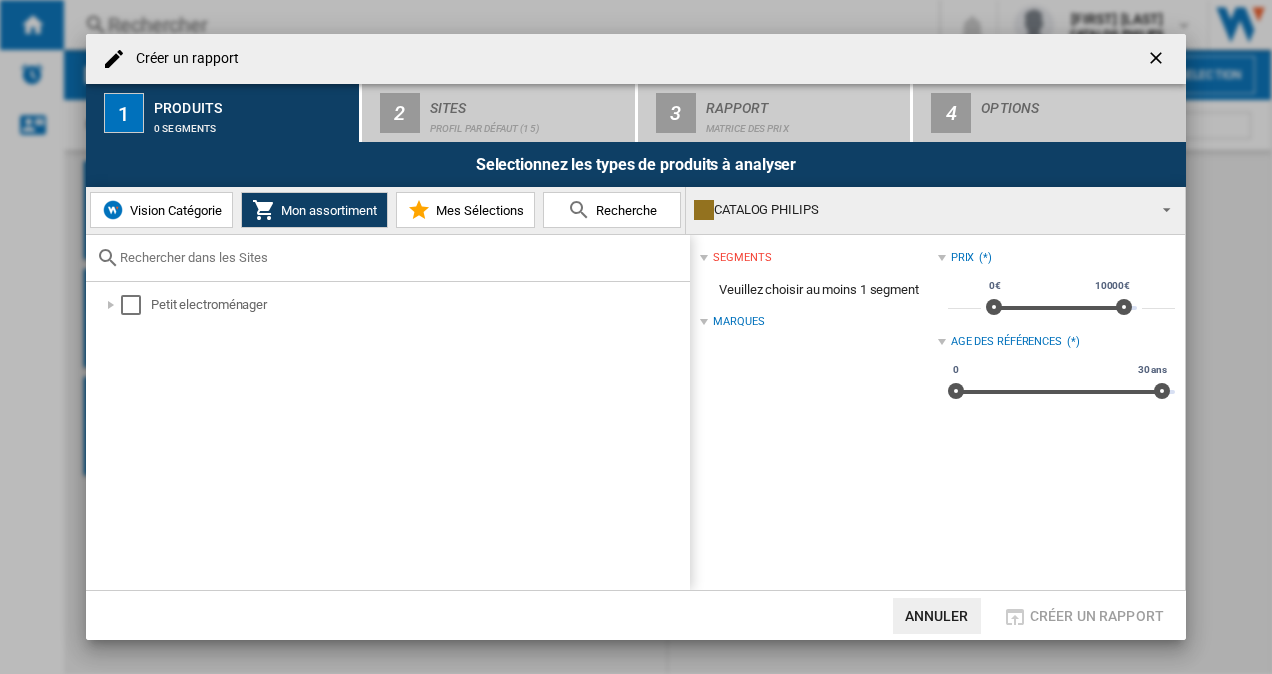 click on "Recherche" at bounding box center (624, 210) 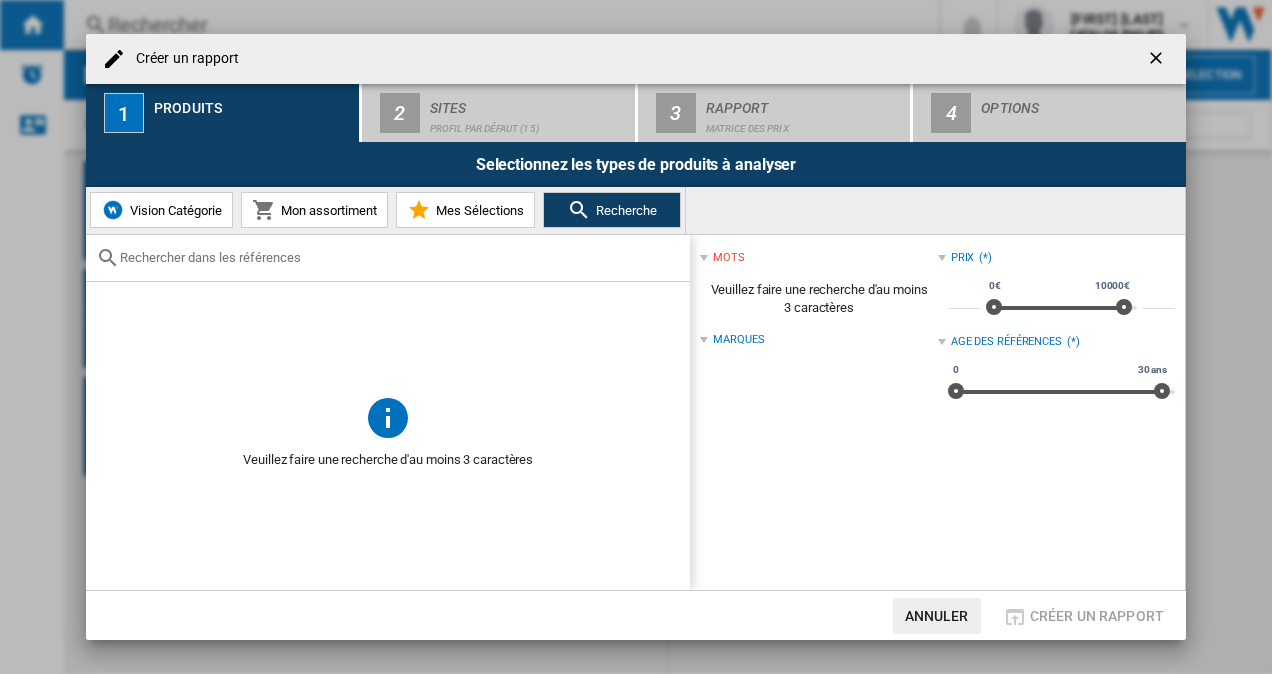 click at bounding box center [400, 257] 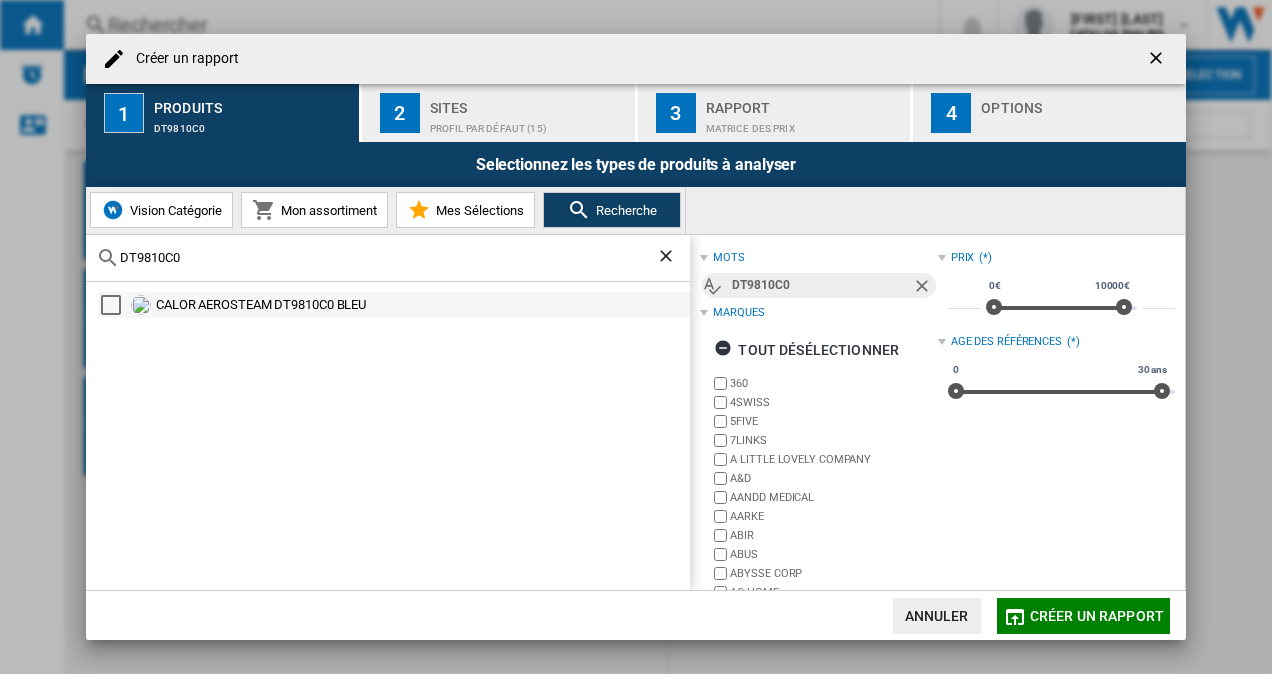 type on "DT9810C0" 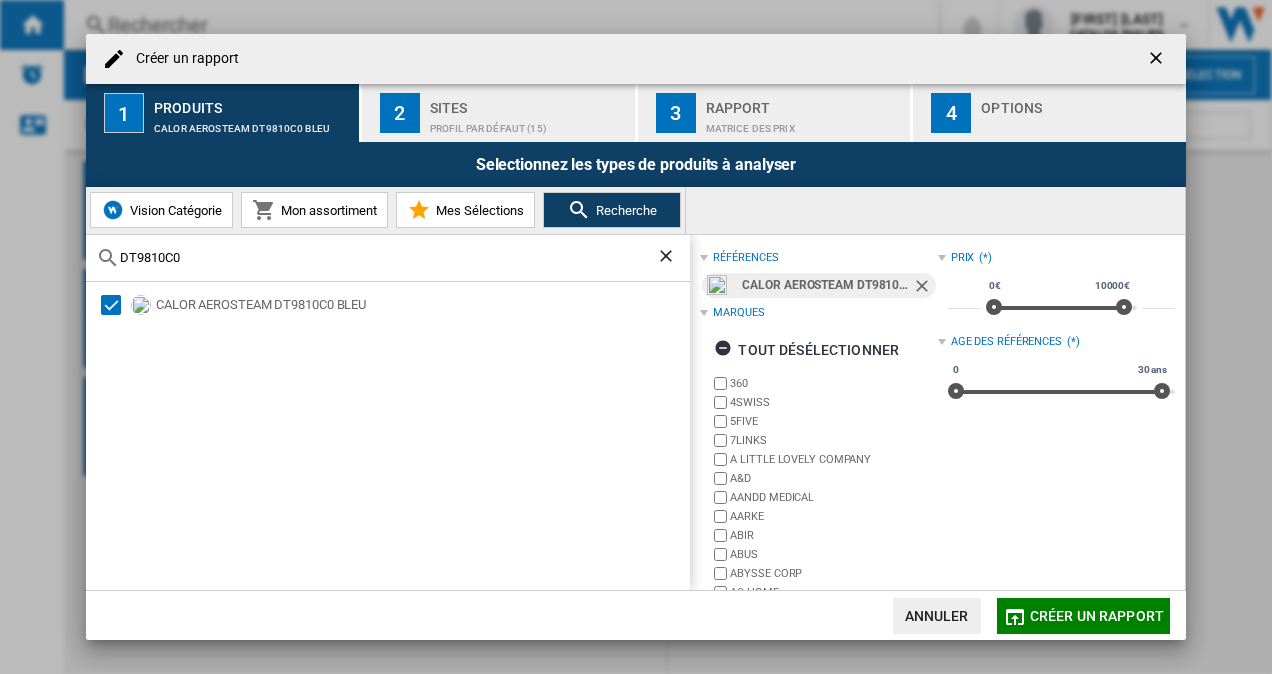 click on "Rapport" at bounding box center (804, 102) 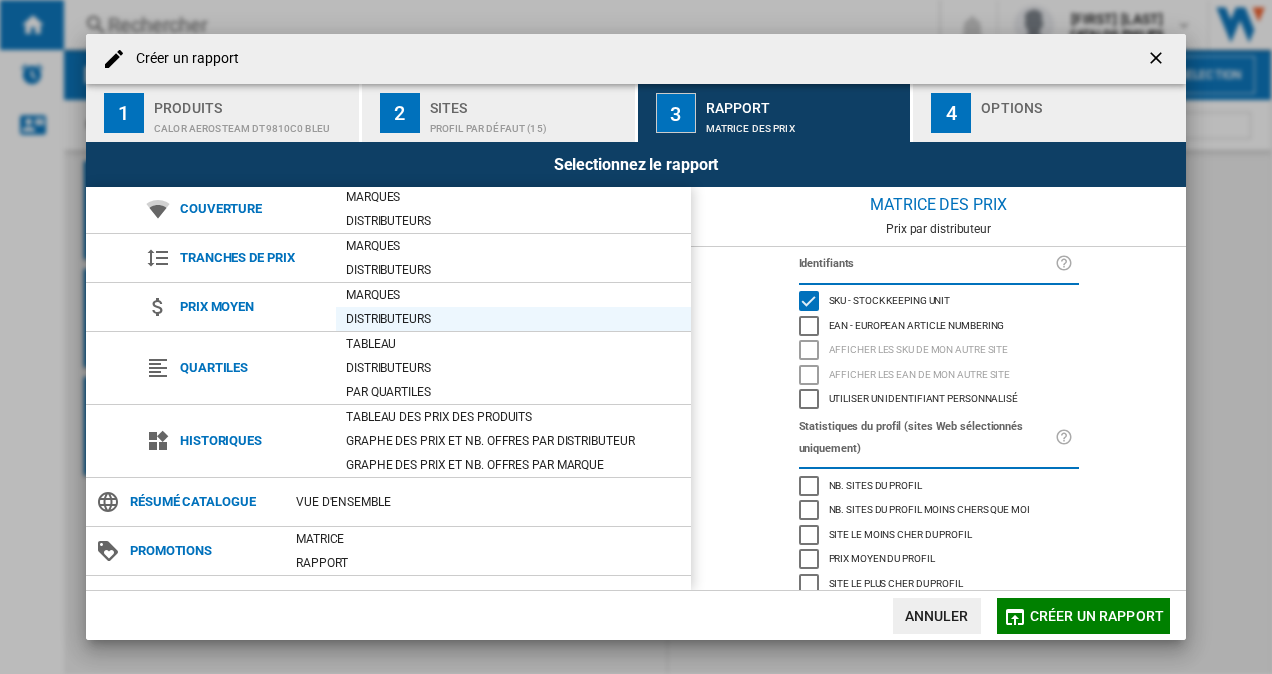 scroll, scrollTop: 131, scrollLeft: 0, axis: vertical 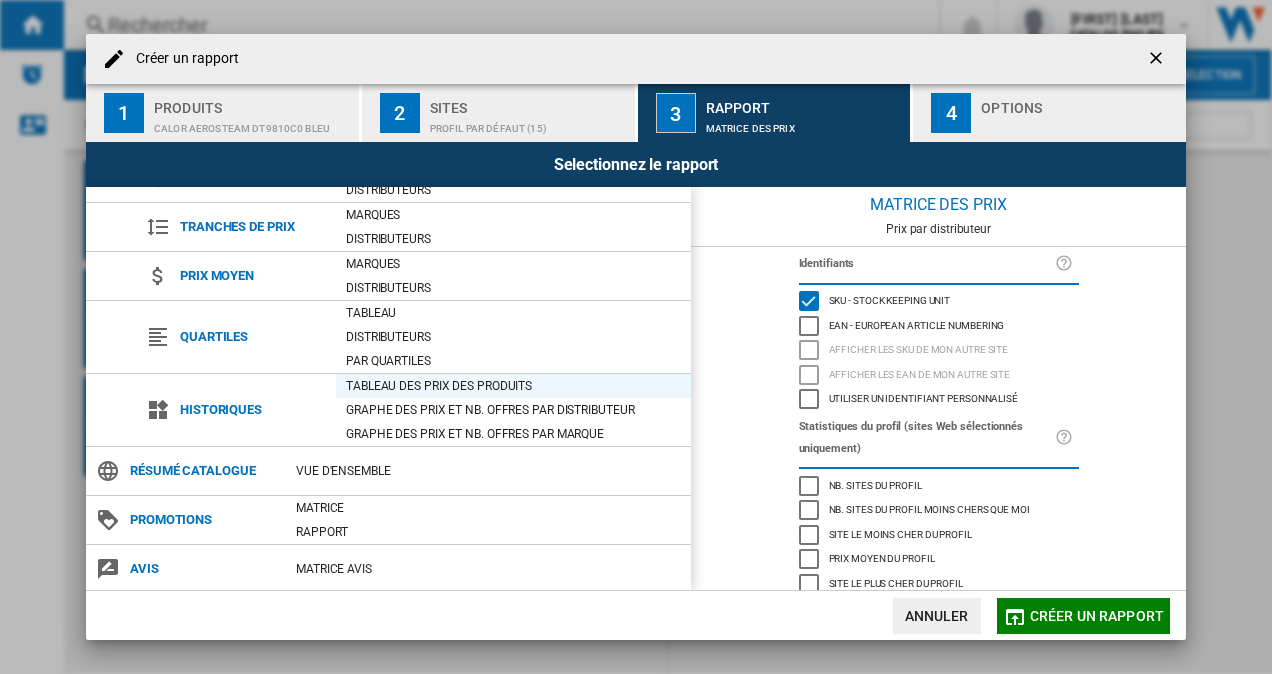 click on "Tableau des prix des produits" at bounding box center [513, 386] 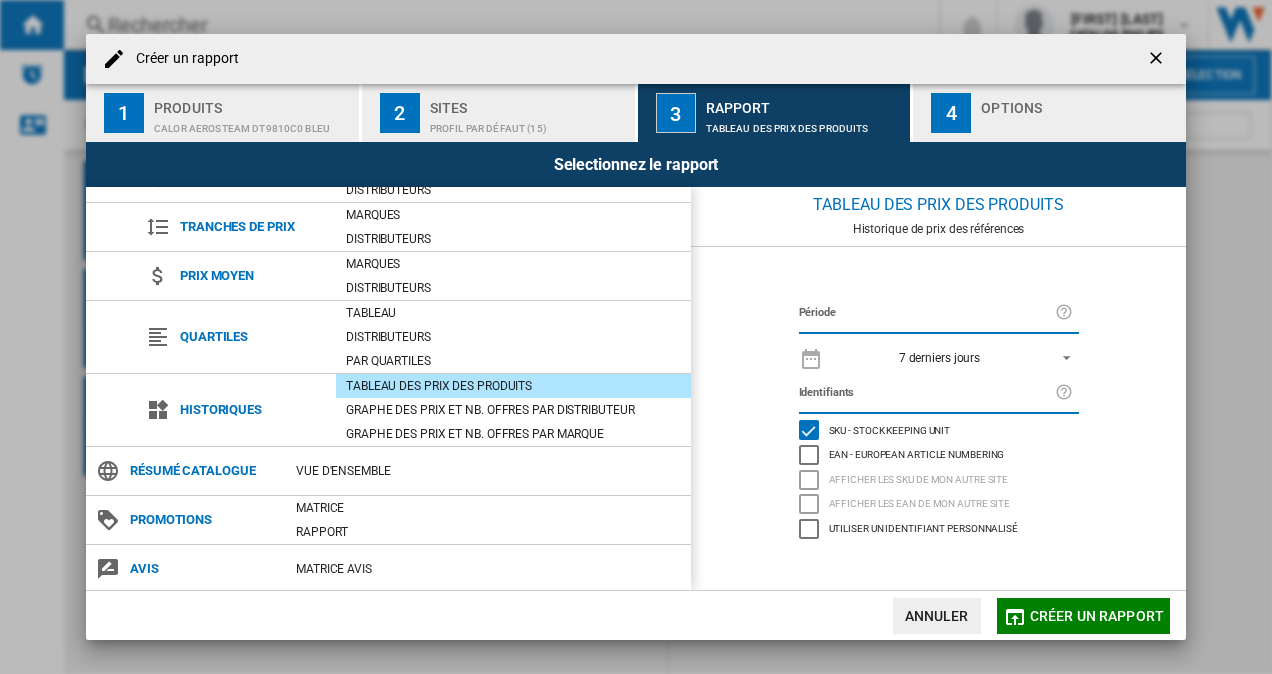 click on "7 derniers jours" at bounding box center [939, 358] 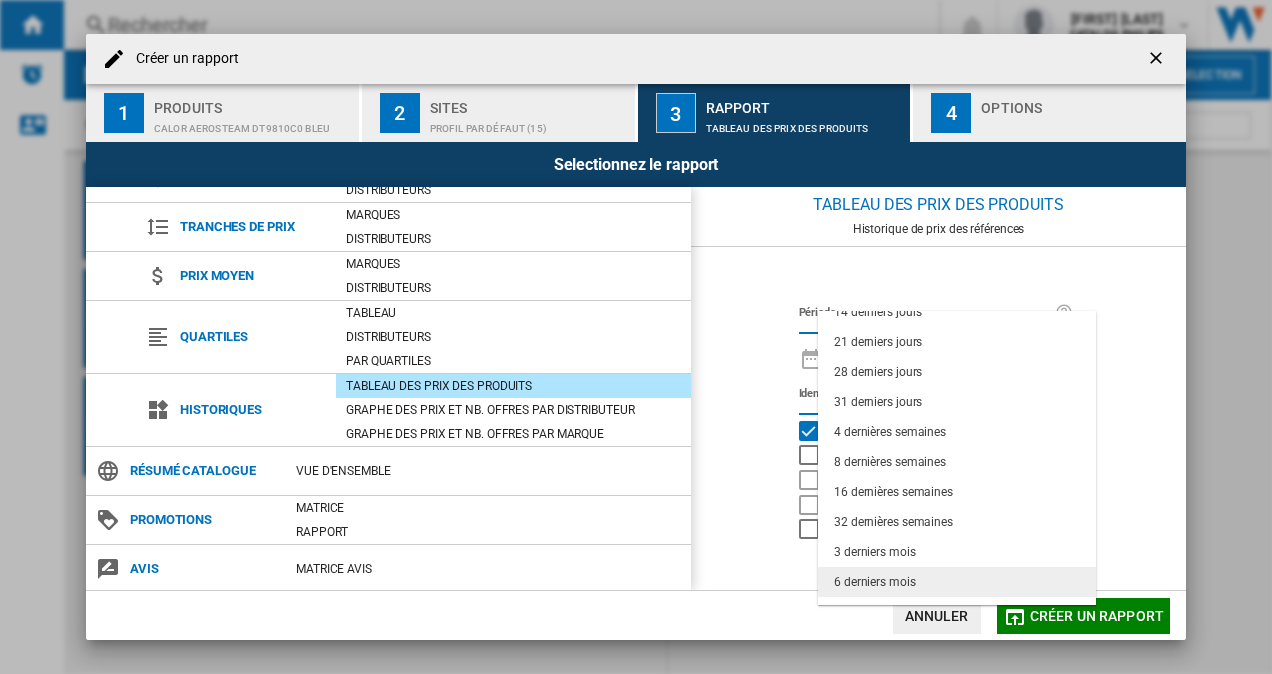 scroll, scrollTop: 126, scrollLeft: 0, axis: vertical 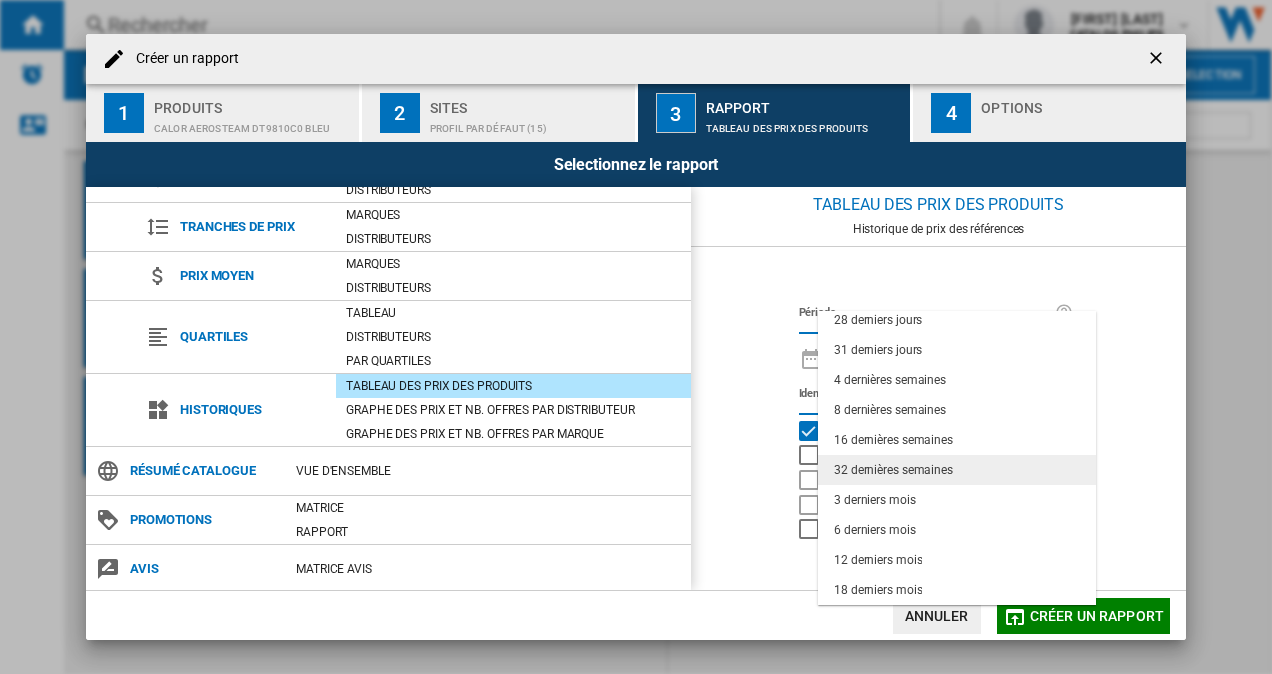 click on "32 dernières semaines" at bounding box center [957, 470] 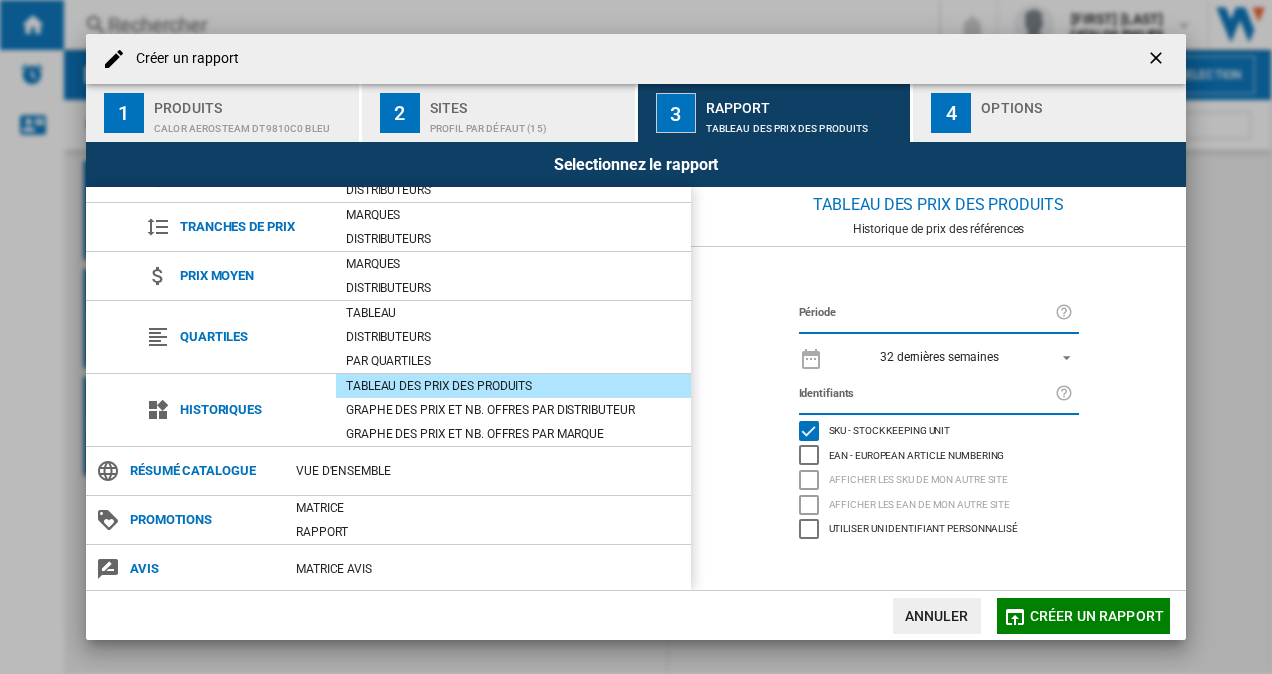click on "Créer un rapport" 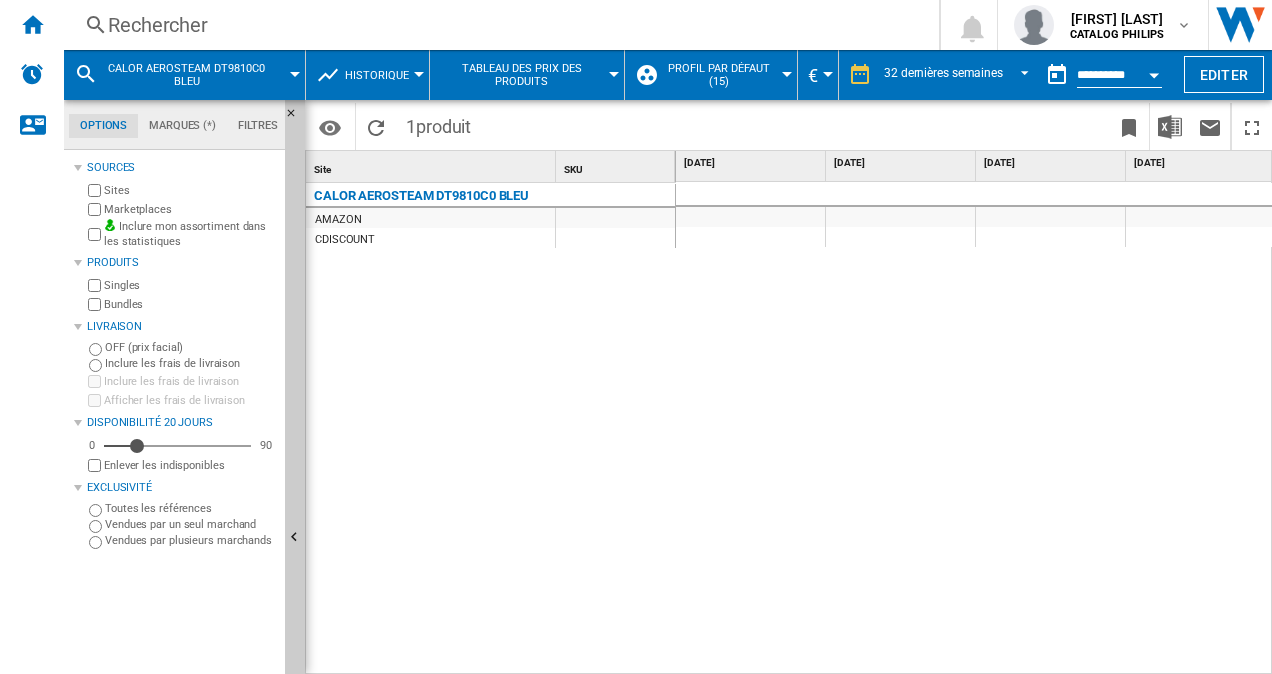 scroll, scrollTop: 0, scrollLeft: 359, axis: horizontal 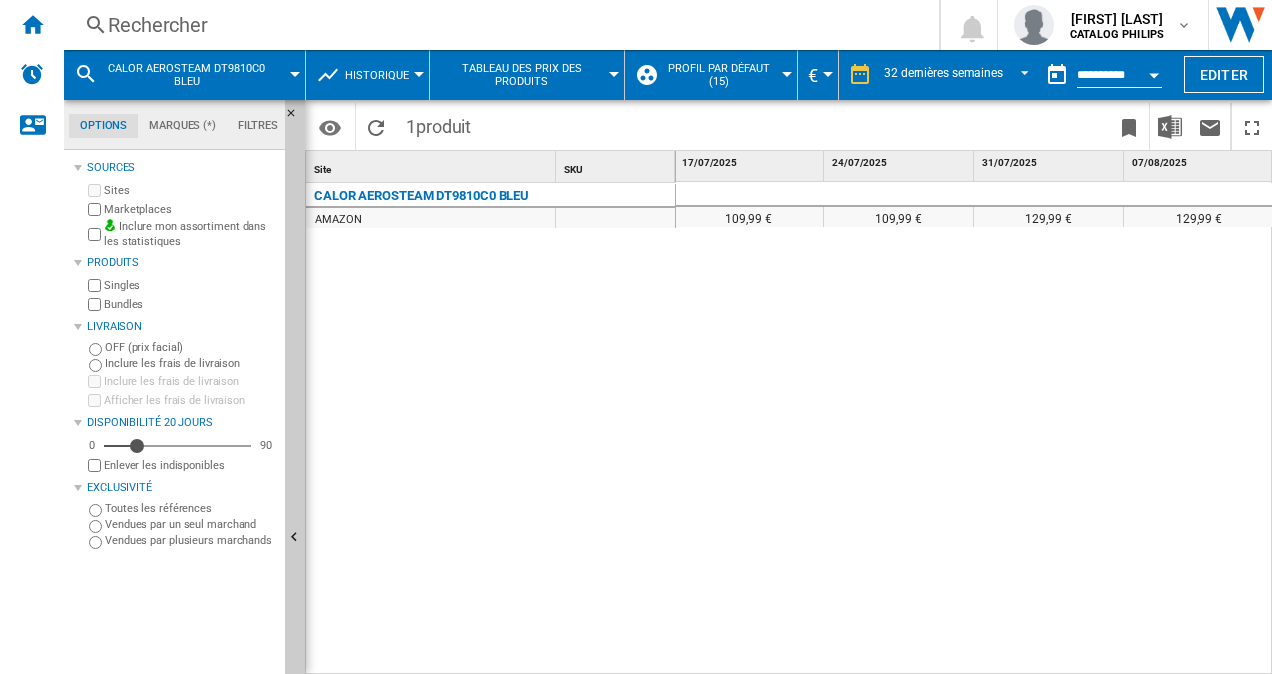 click on "CALOR AEROSTEAM DT9810C0 BLEU" at bounding box center [186, 75] 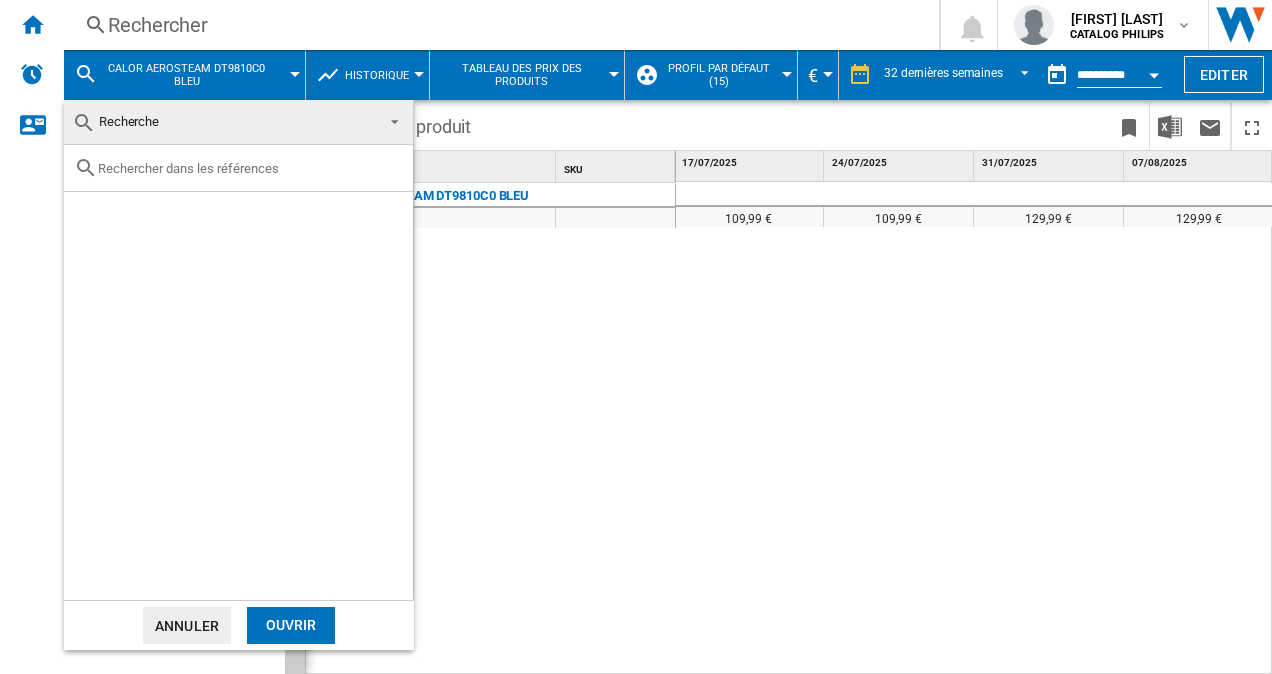click at bounding box center [250, 168] 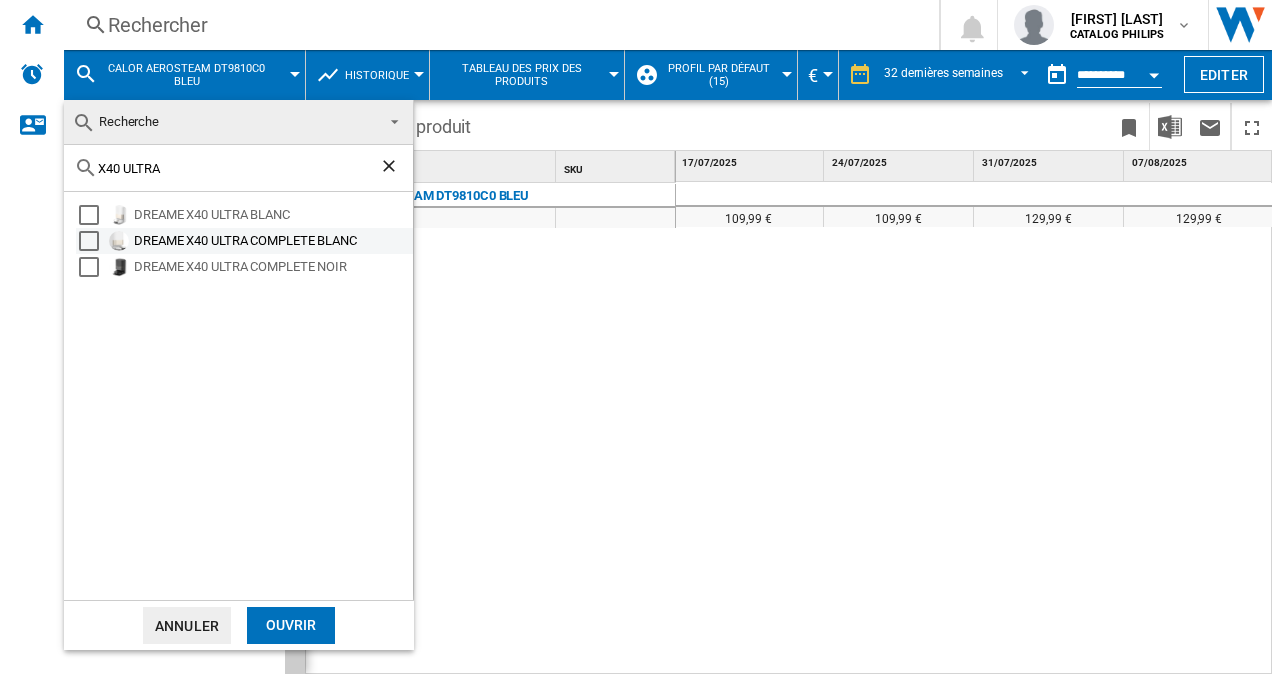 type on "X40 ULTRA" 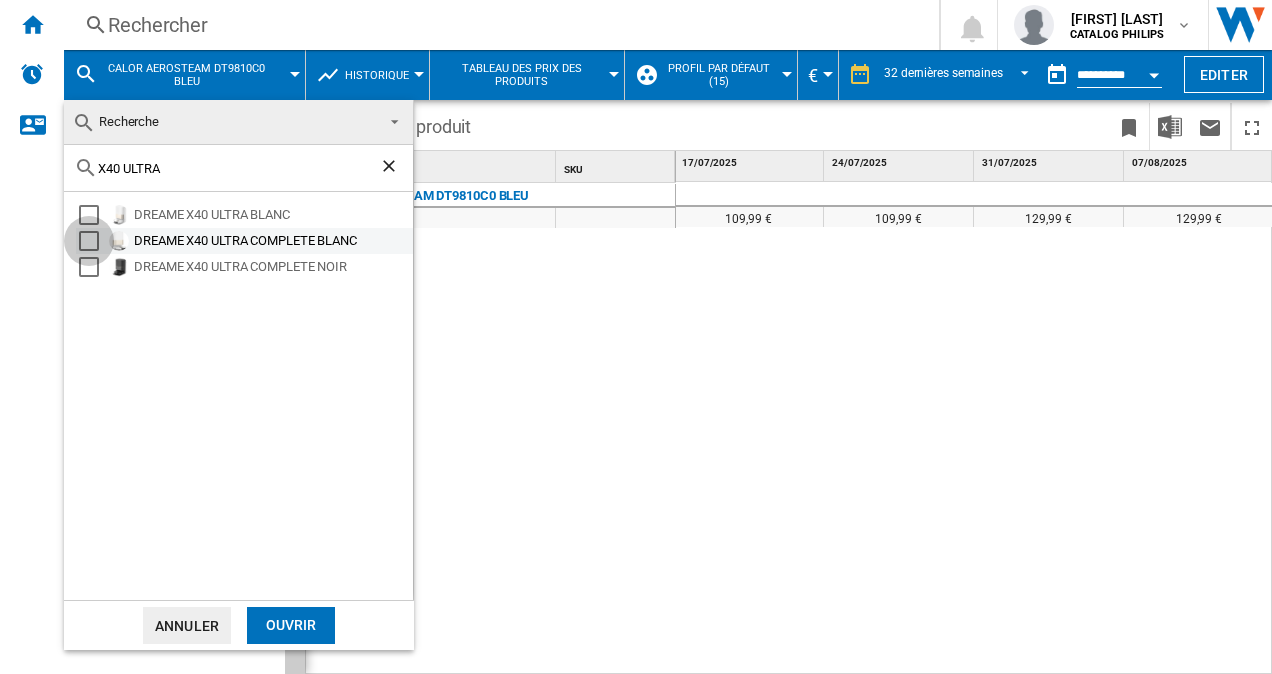 click at bounding box center [89, 241] 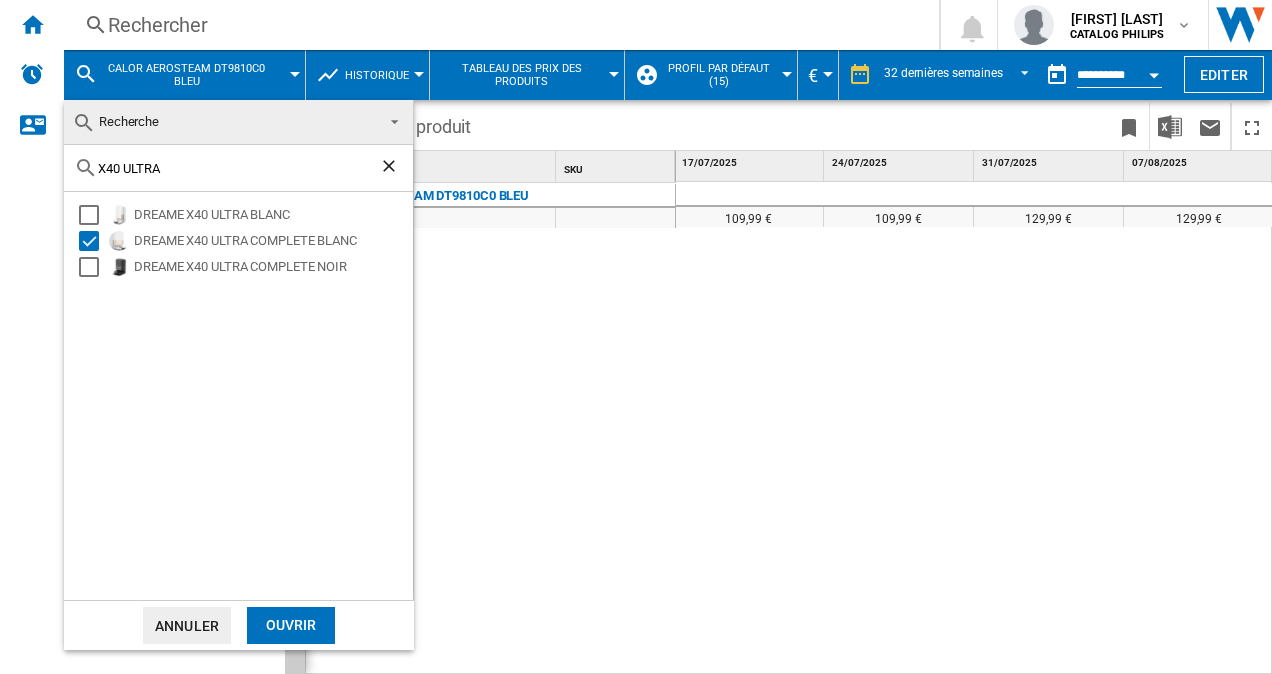 click on "Ouvrir" at bounding box center [291, 625] 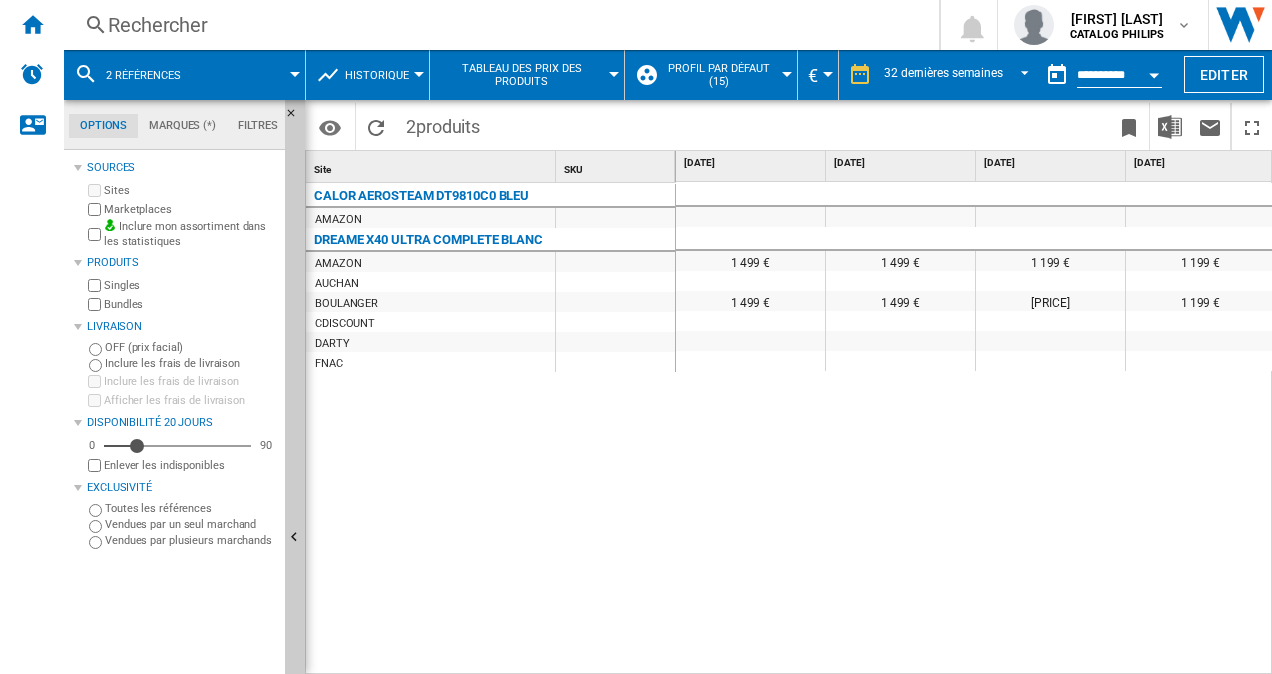 click at bounding box center (252, 75) 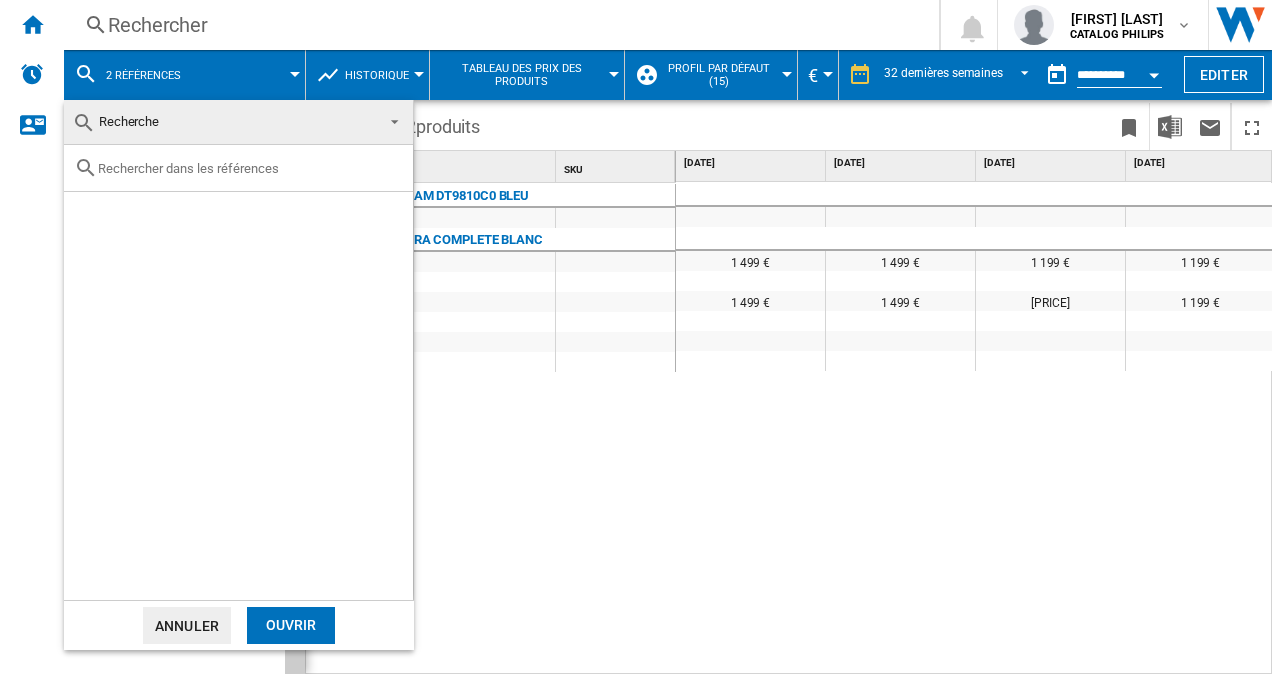 click on "Annuler" at bounding box center (187, 625) 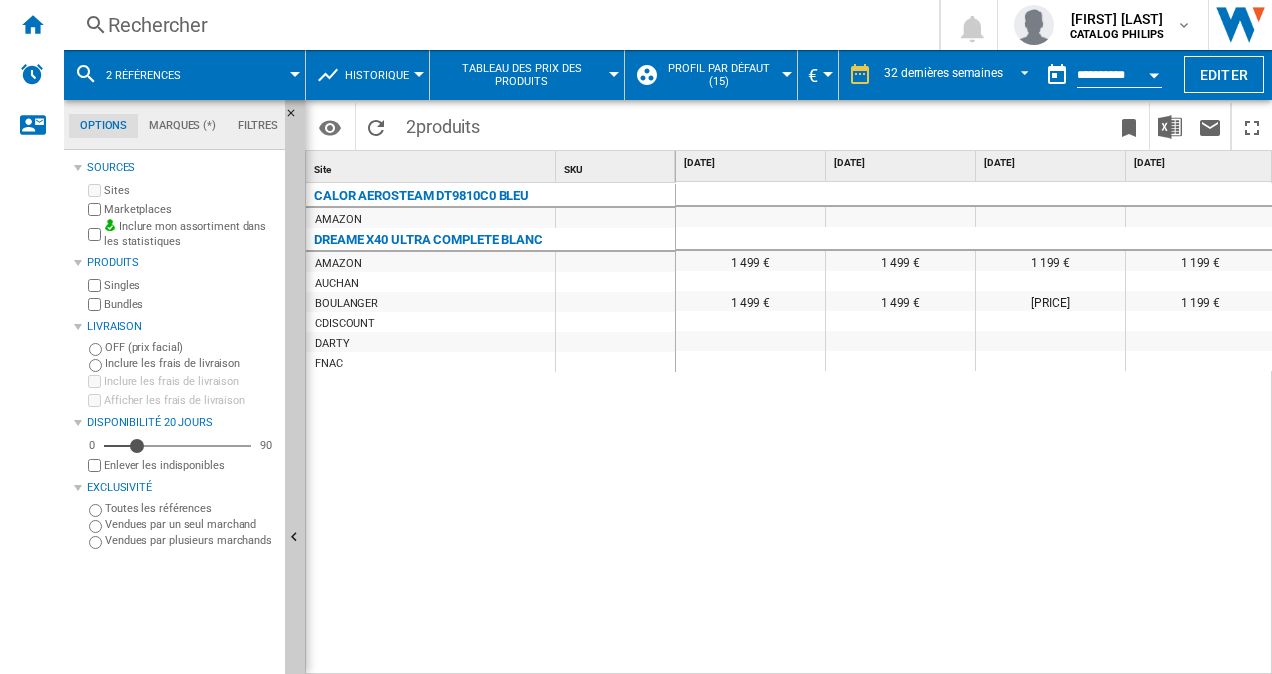 scroll, scrollTop: 0, scrollLeft: 348, axis: horizontal 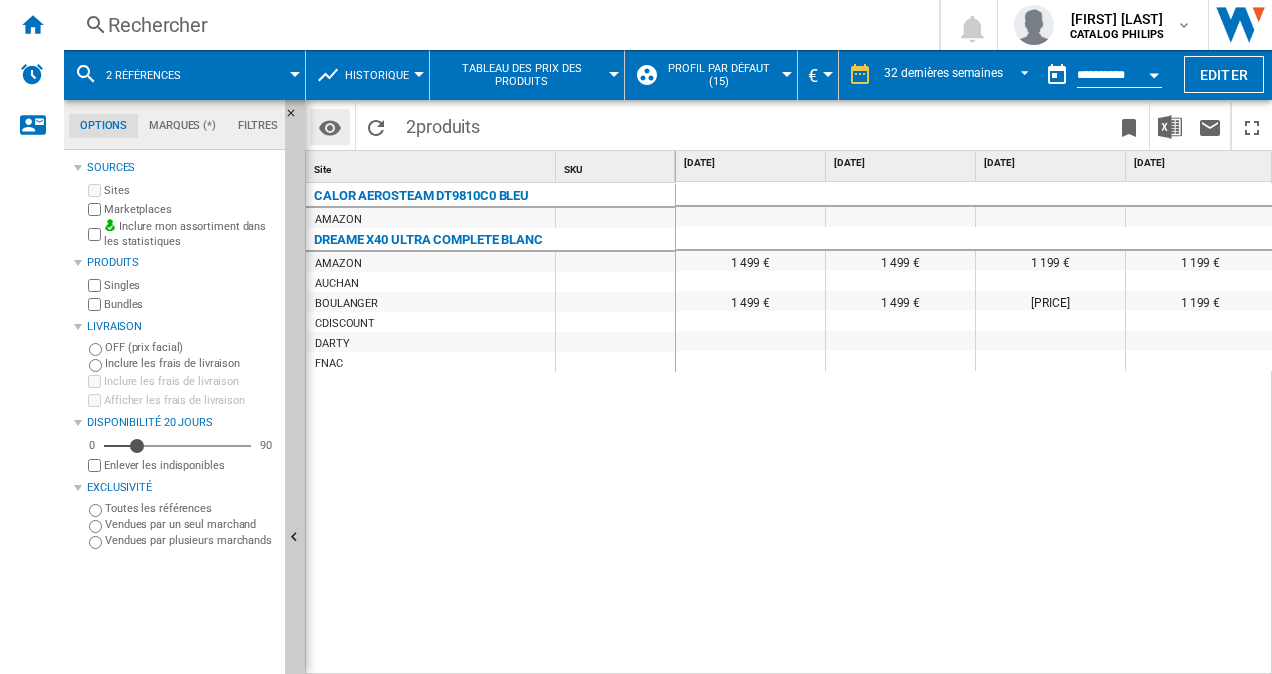 click at bounding box center (330, 127) 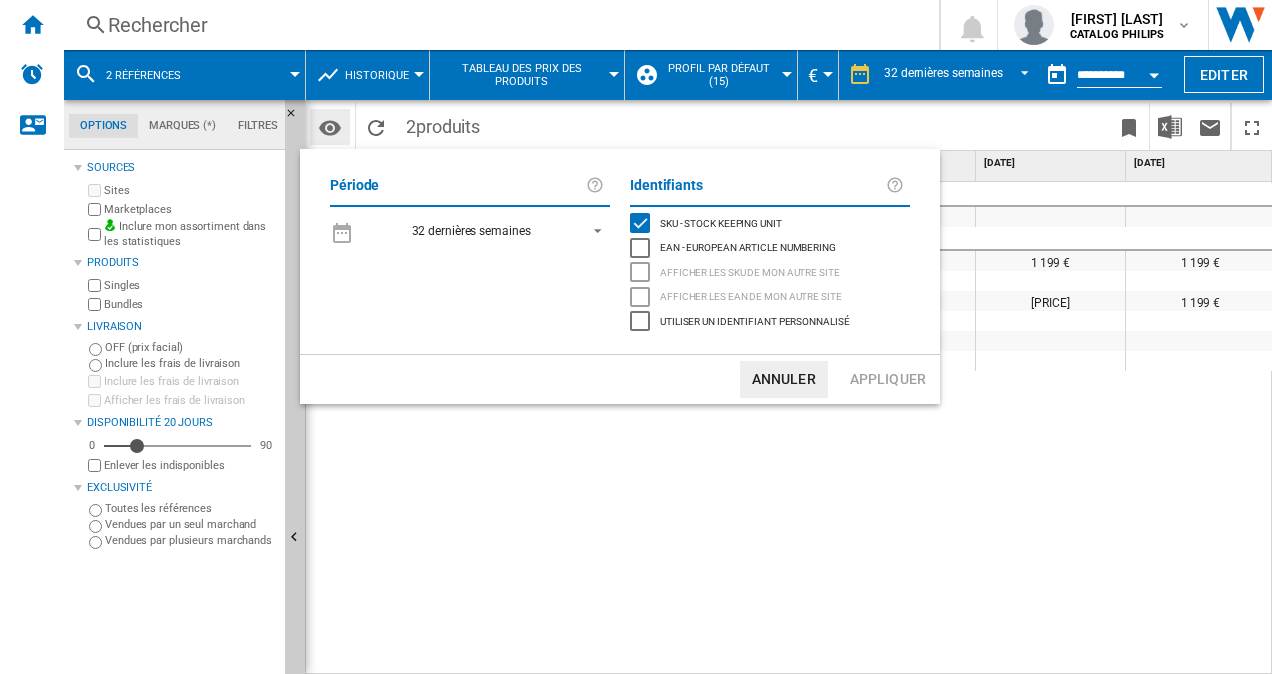 click at bounding box center (636, 337) 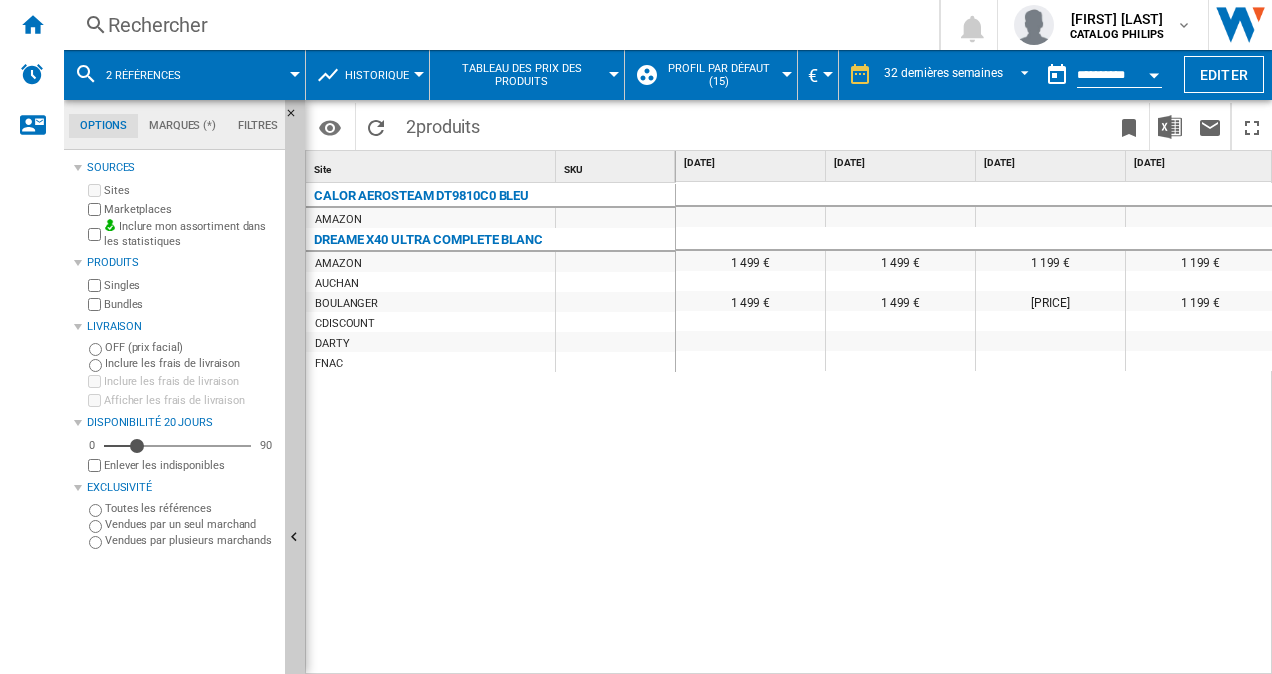 click on "2 références" at bounding box center (153, 75) 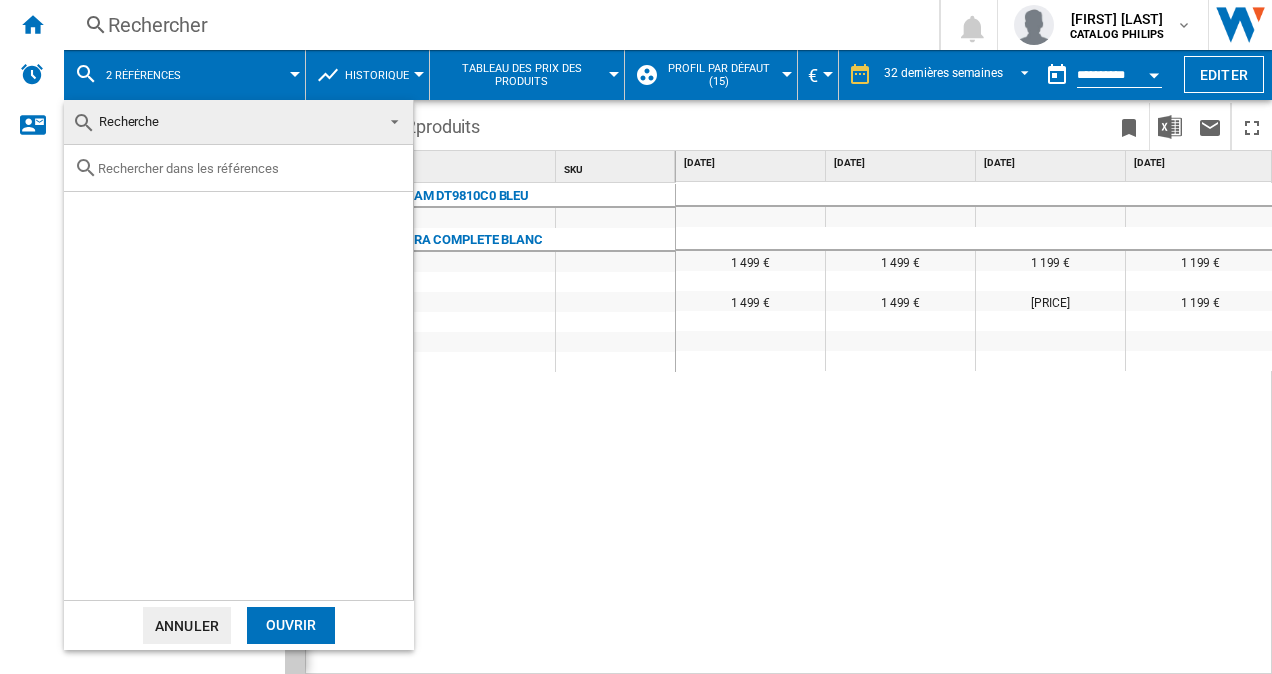 click on "Recherche" at bounding box center (222, 122) 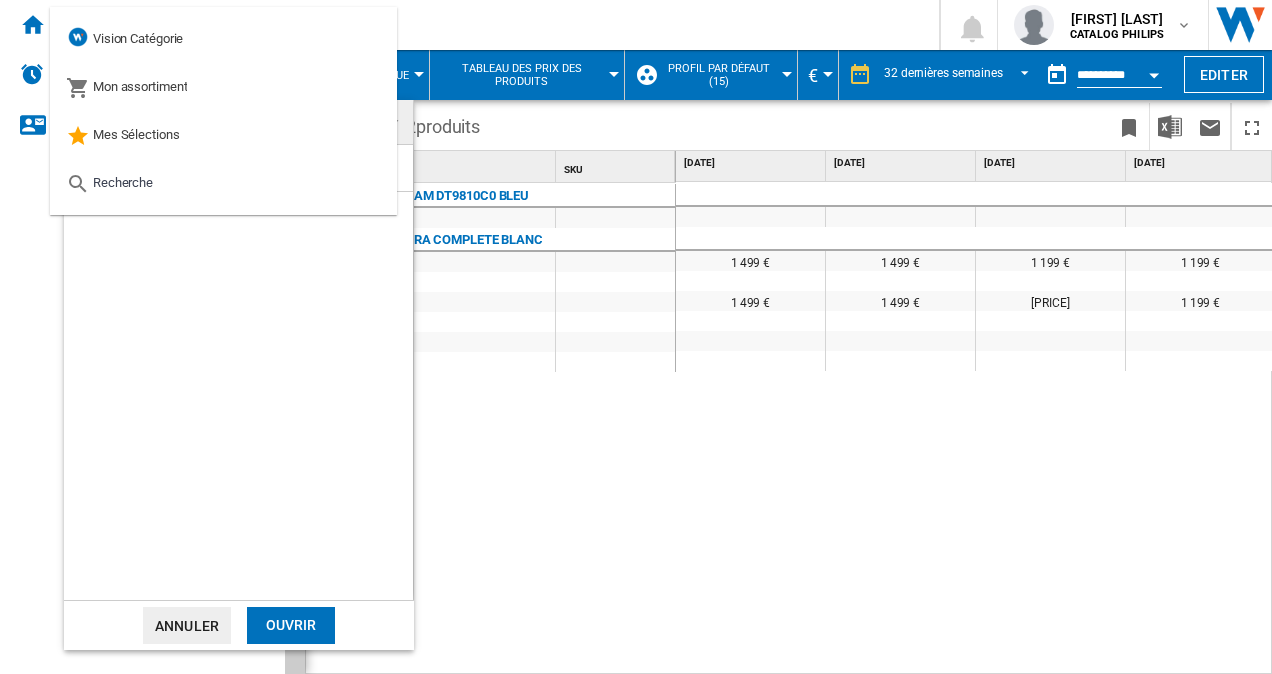 click at bounding box center [238, 372] 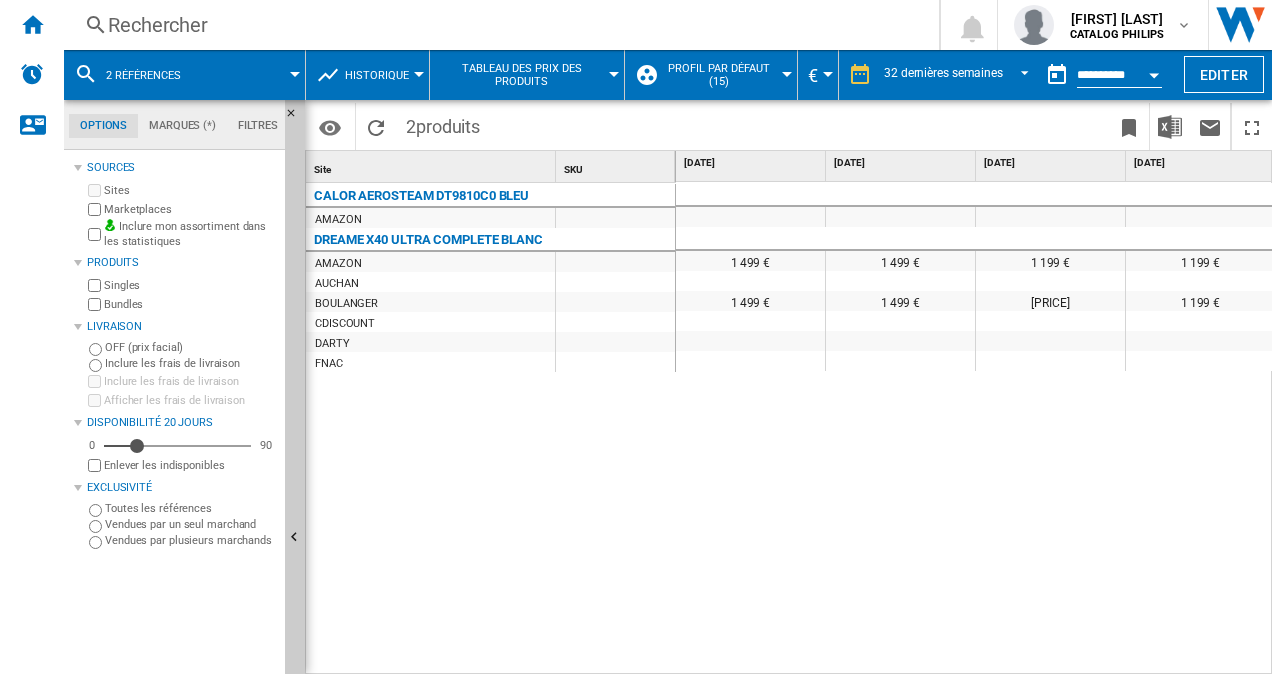 click at bounding box center (252, 75) 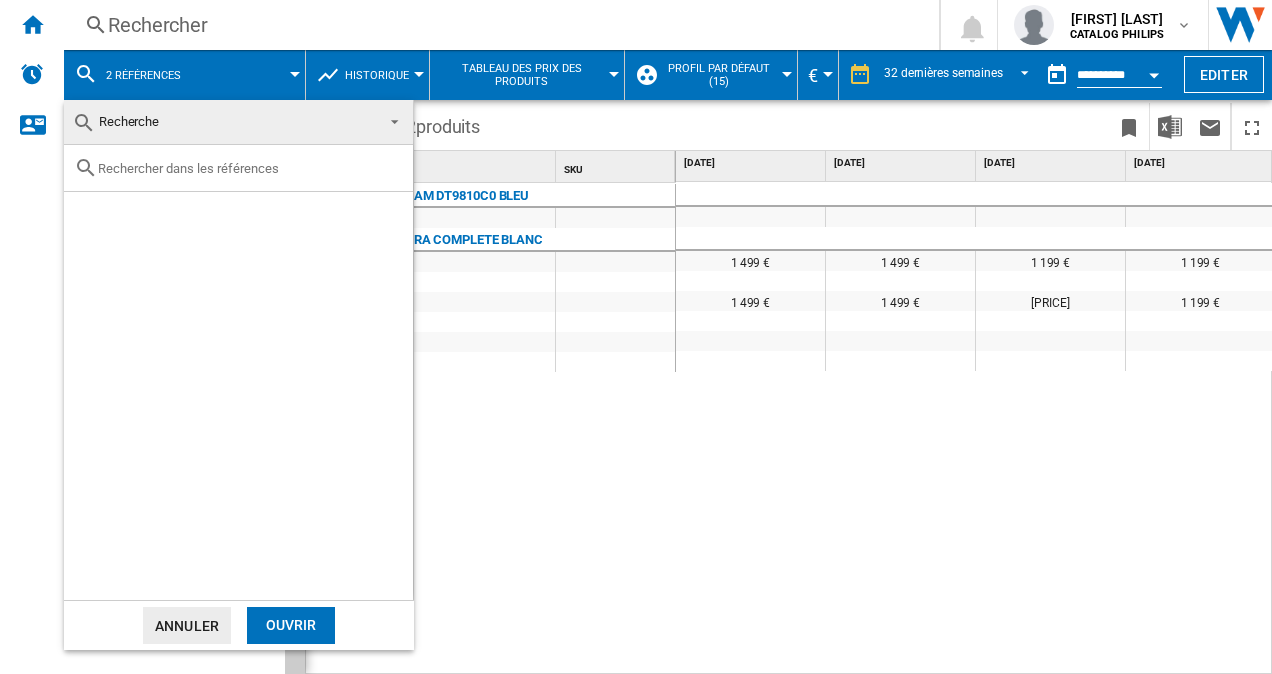 click at bounding box center (250, 168) 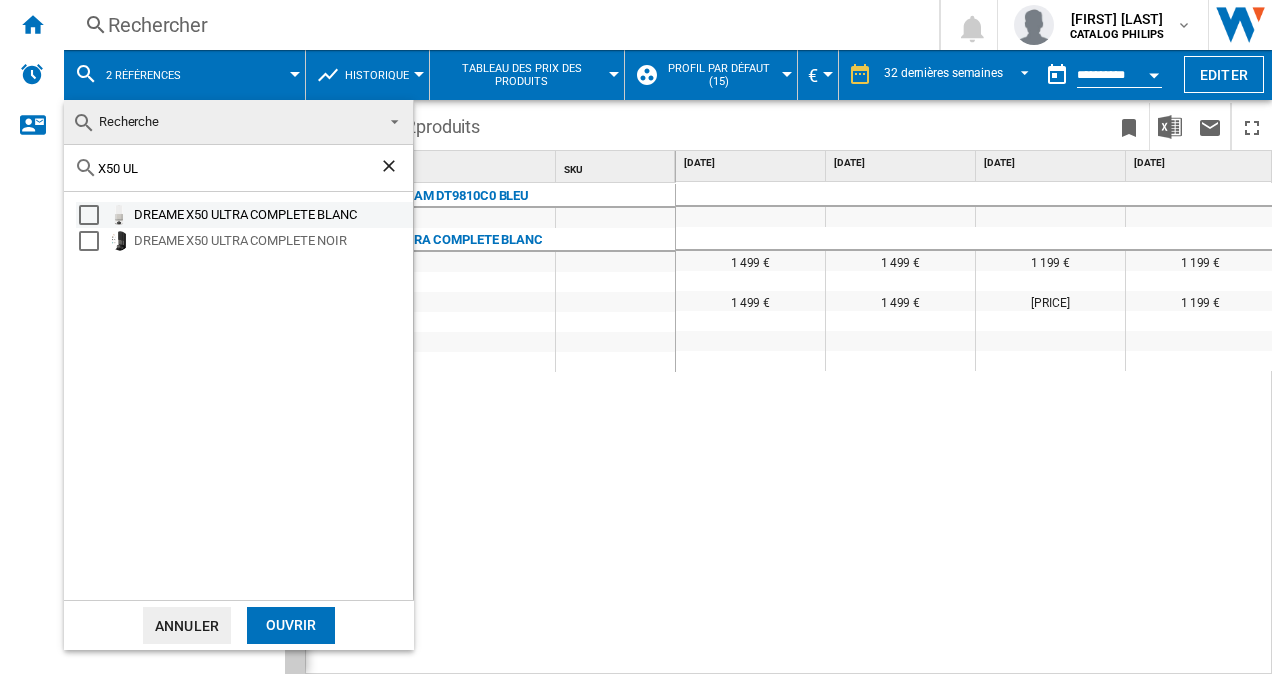 type on "X50 UL" 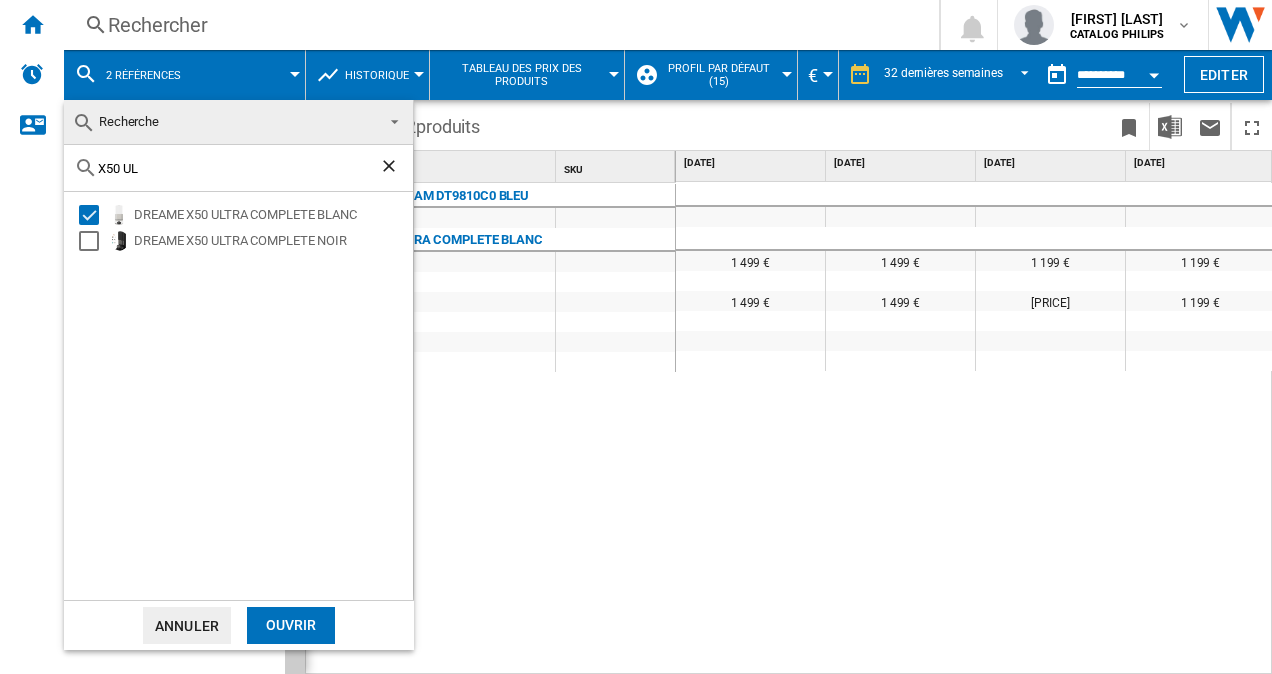 click on "Ouvrir" at bounding box center (291, 625) 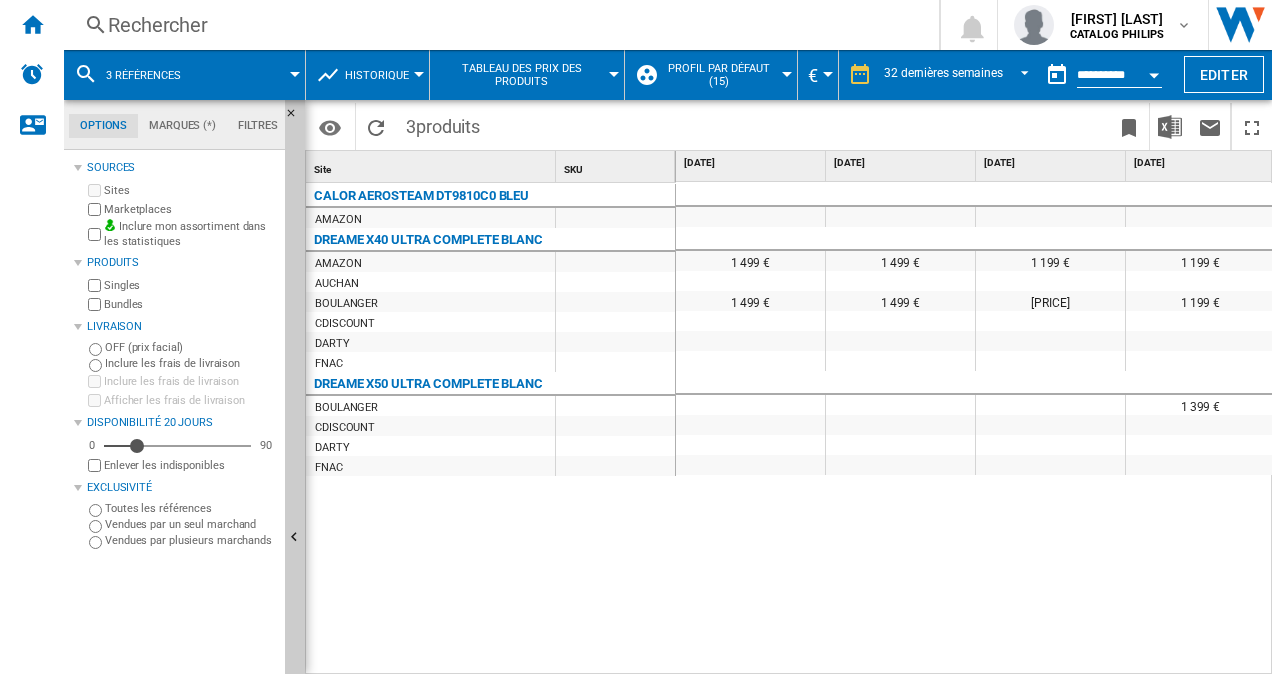scroll, scrollTop: 0, scrollLeft: 55, axis: horizontal 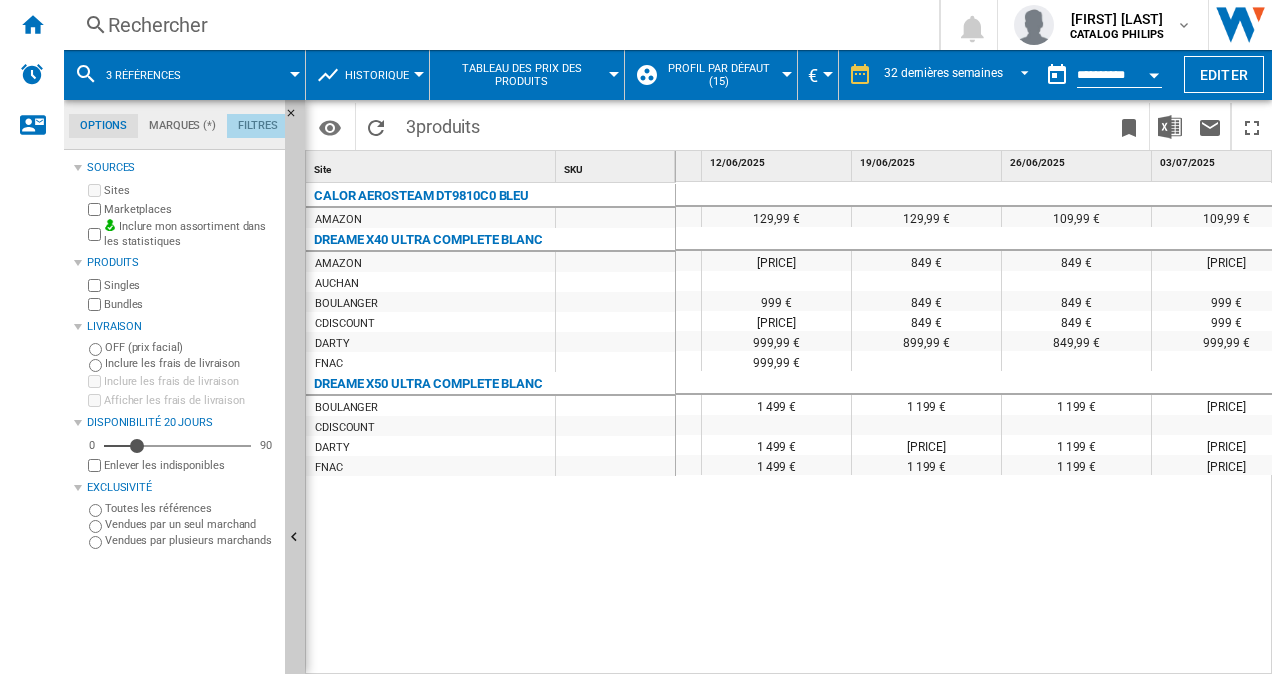 click on "Filtres" 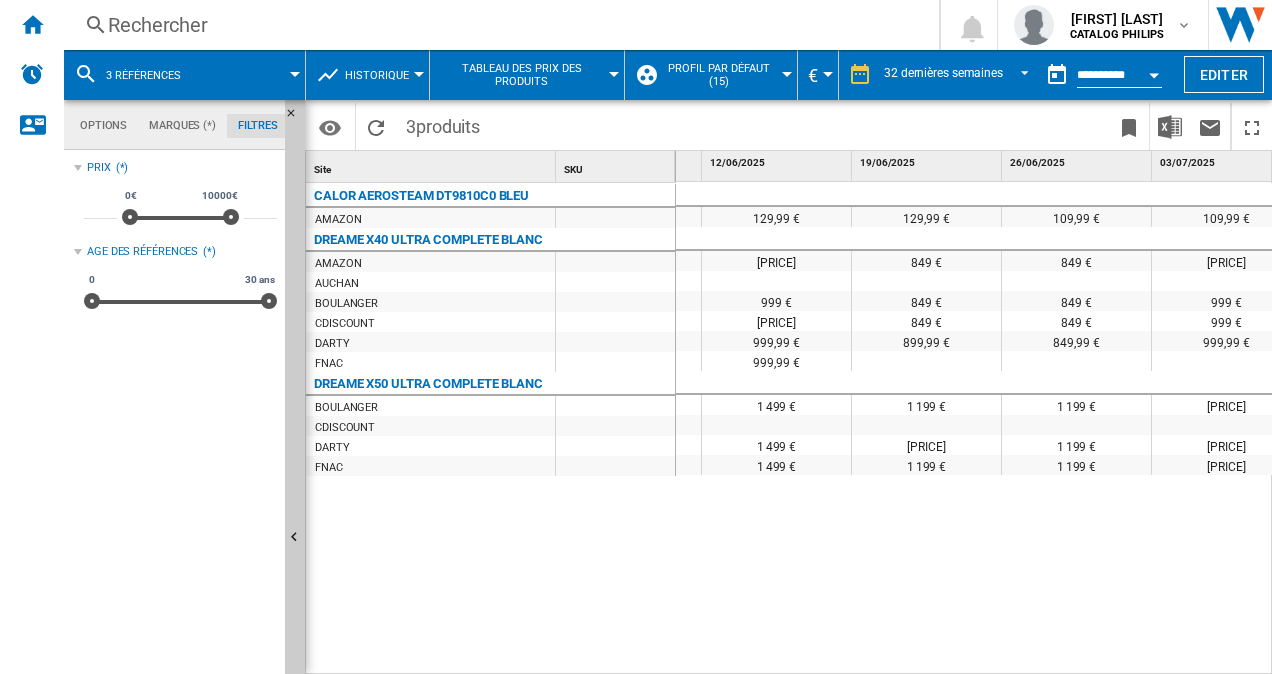 click on "Filtres" 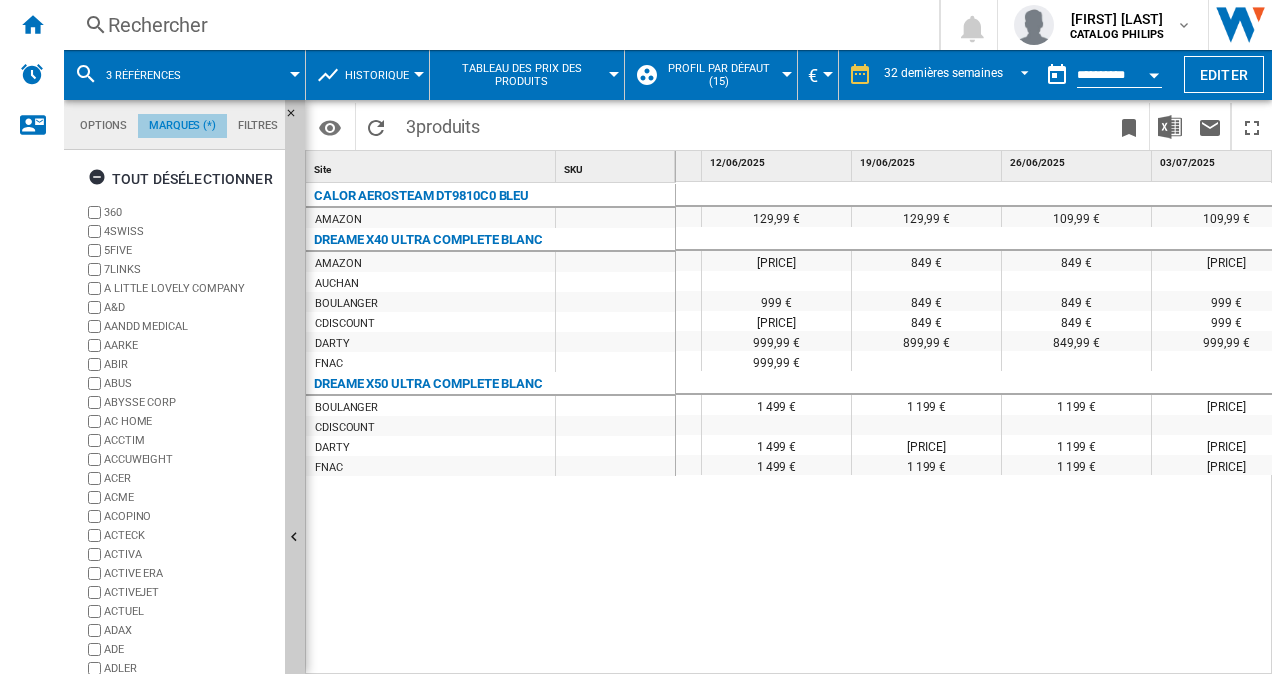 scroll, scrollTop: 76, scrollLeft: 0, axis: vertical 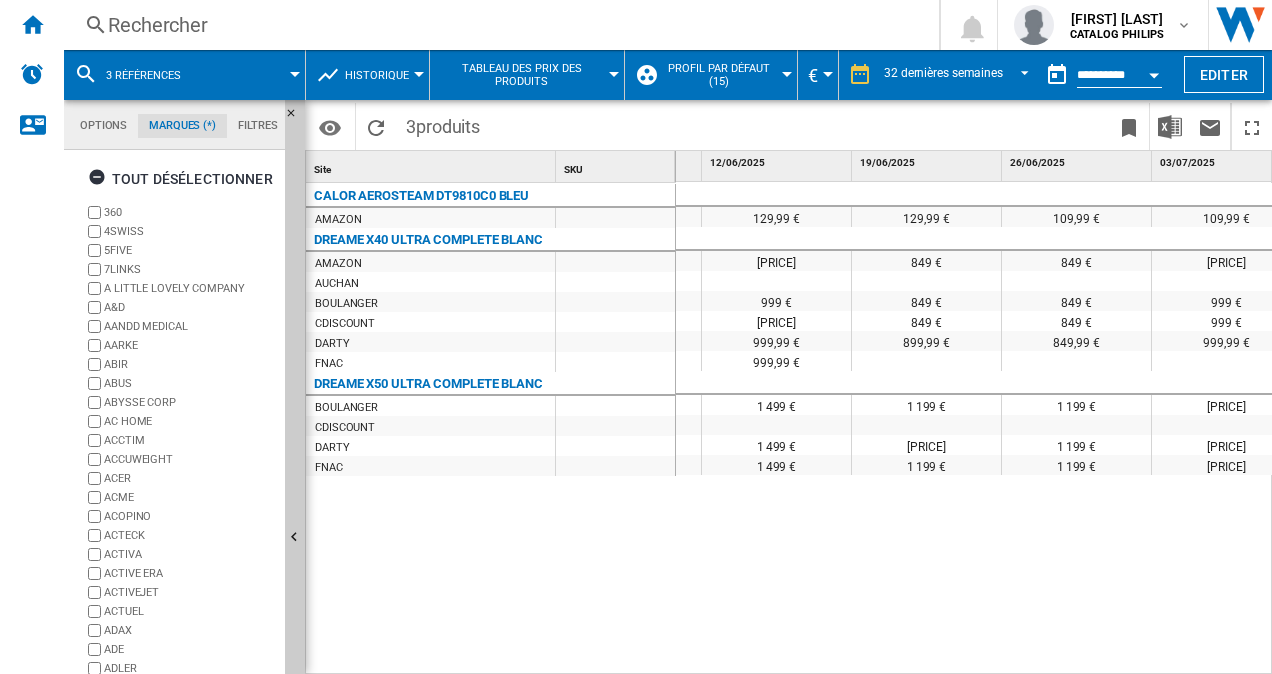click at bounding box center [252, 75] 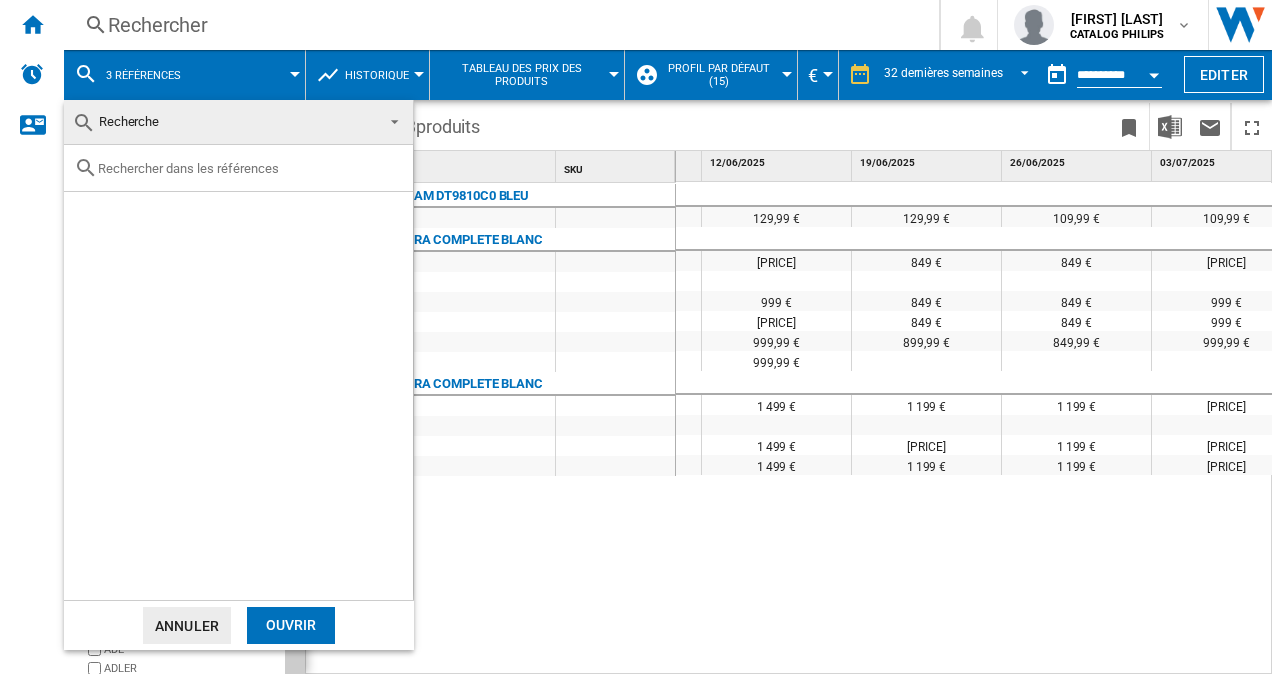 click on "Ouvrir" at bounding box center (291, 625) 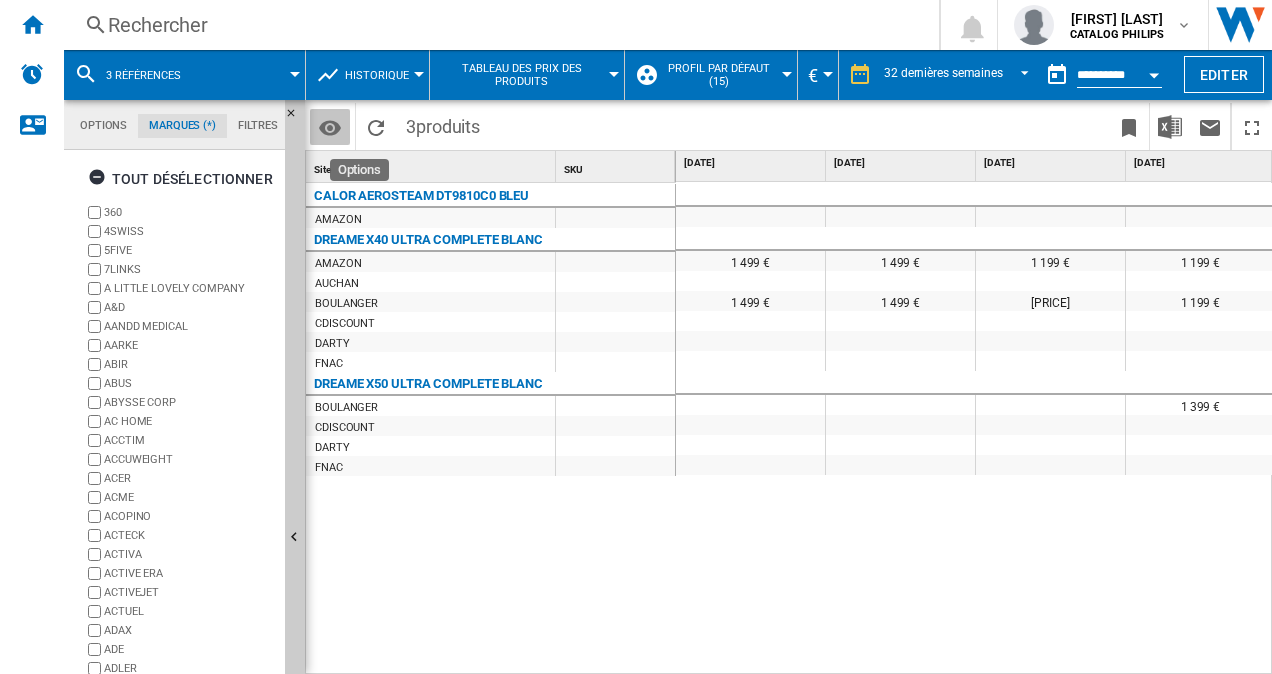 click at bounding box center [330, 128] 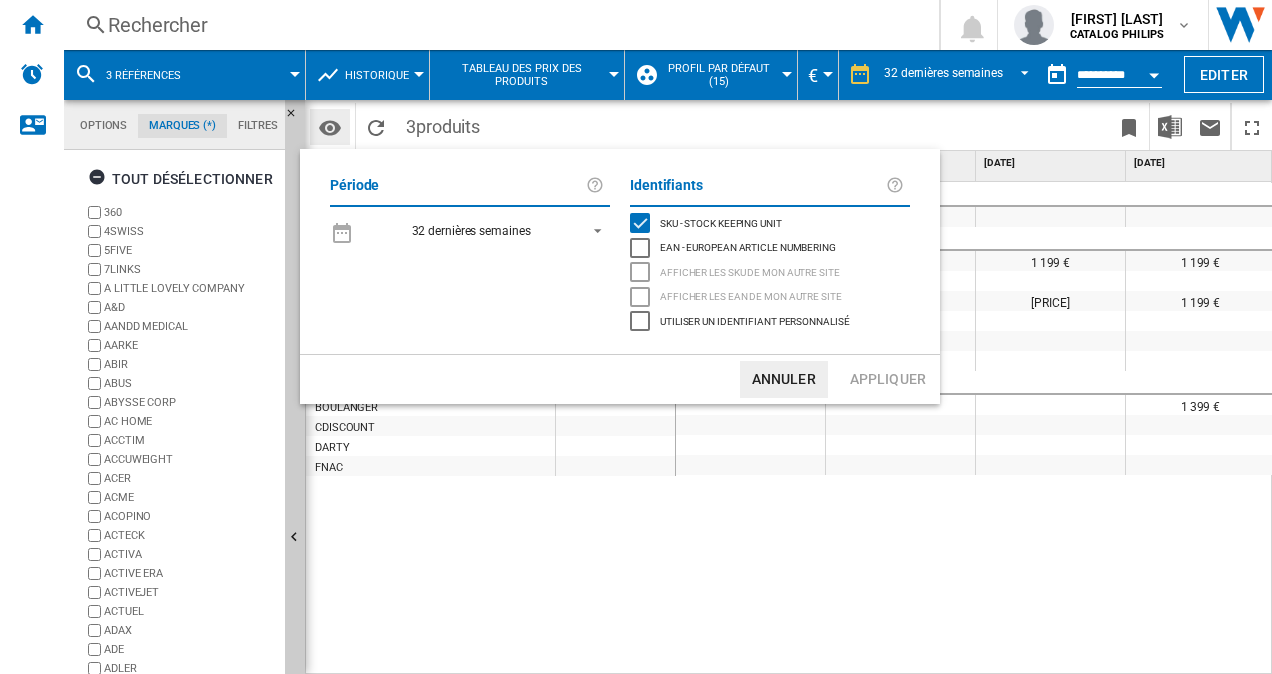 click at bounding box center (636, 337) 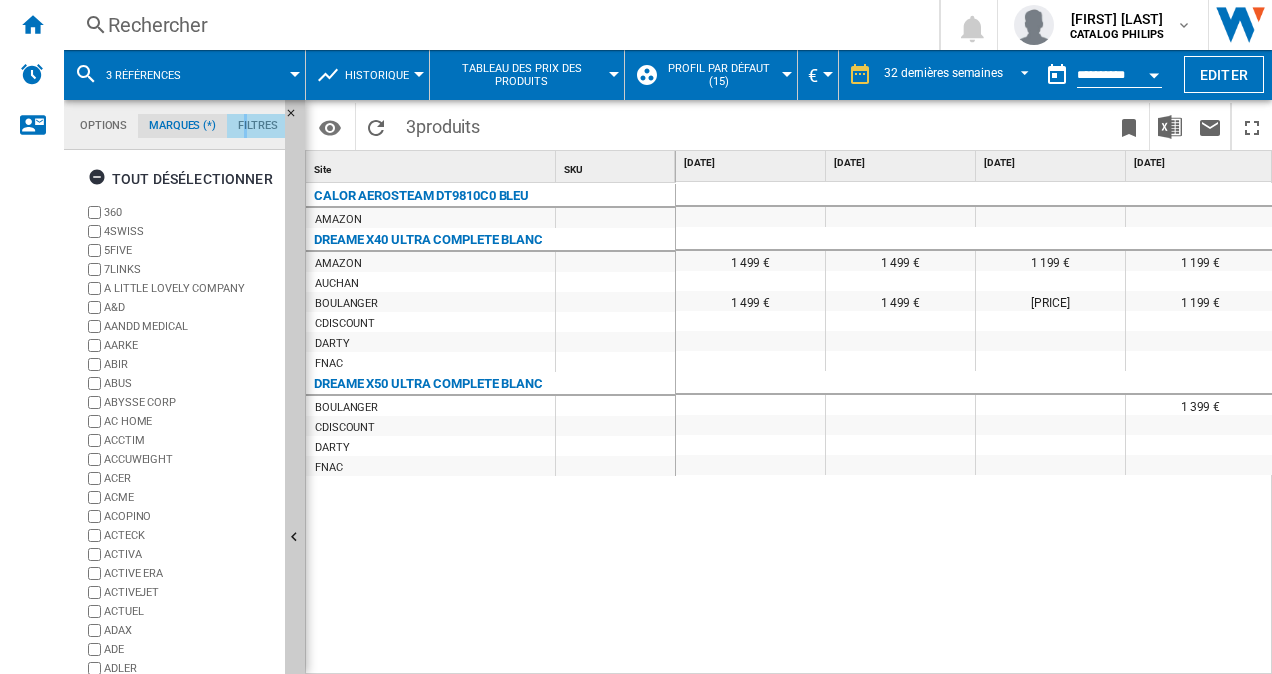 click on "Filtres" 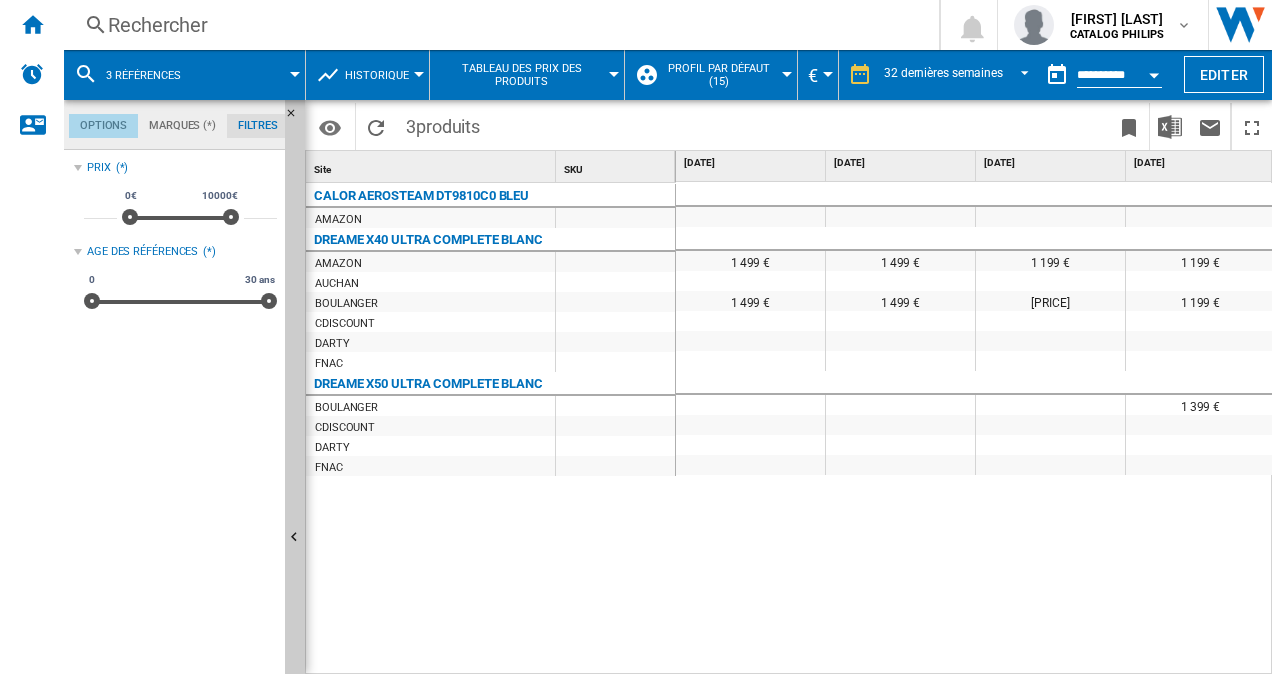 click on "Options" 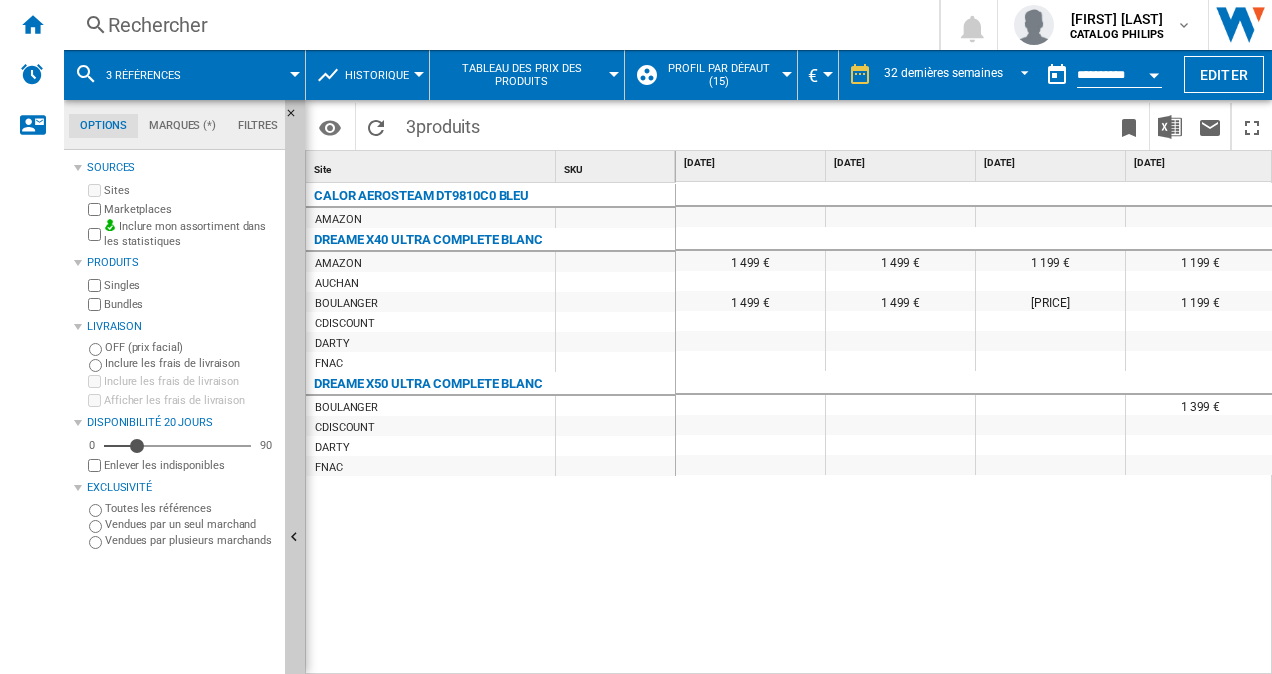 click at bounding box center [252, 75] 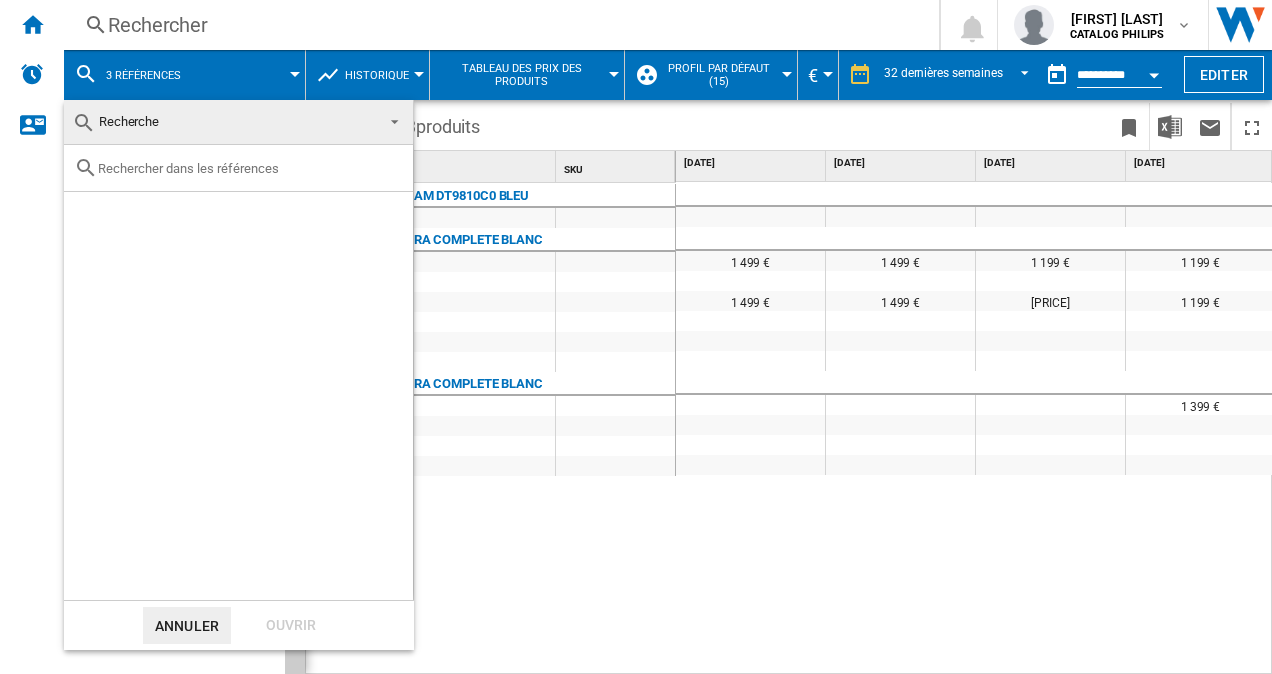 click at bounding box center (250, 168) 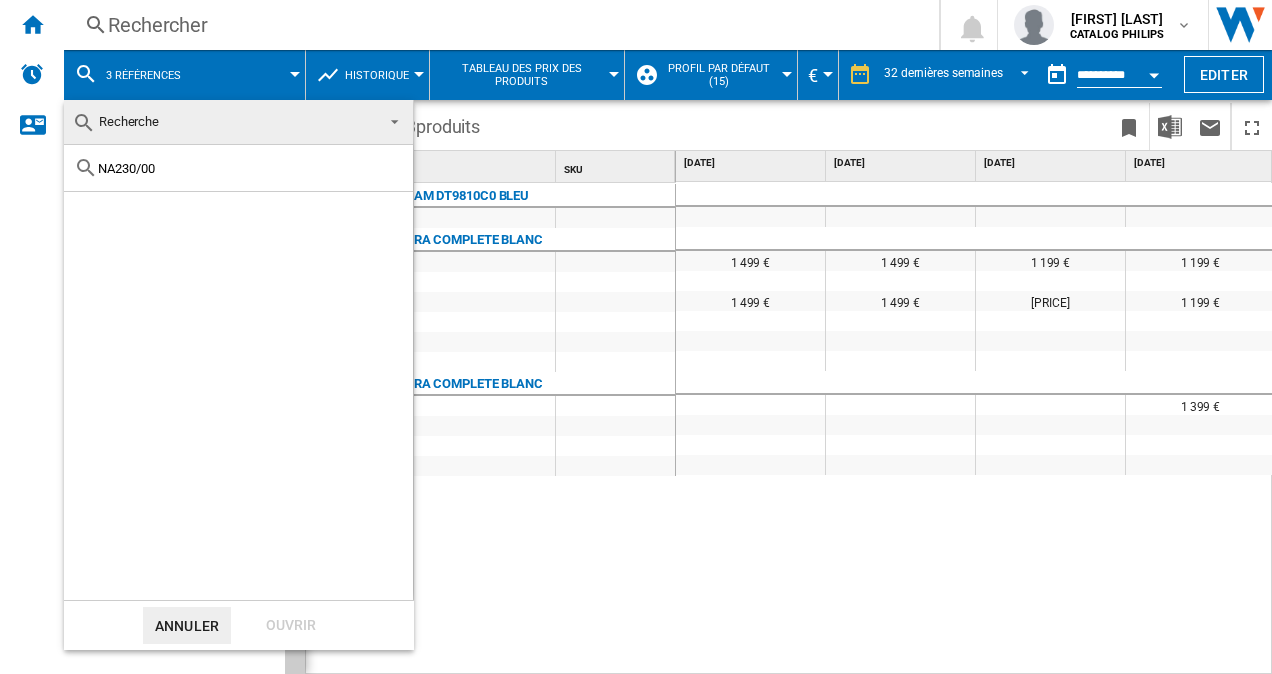 type on "NA230/00" 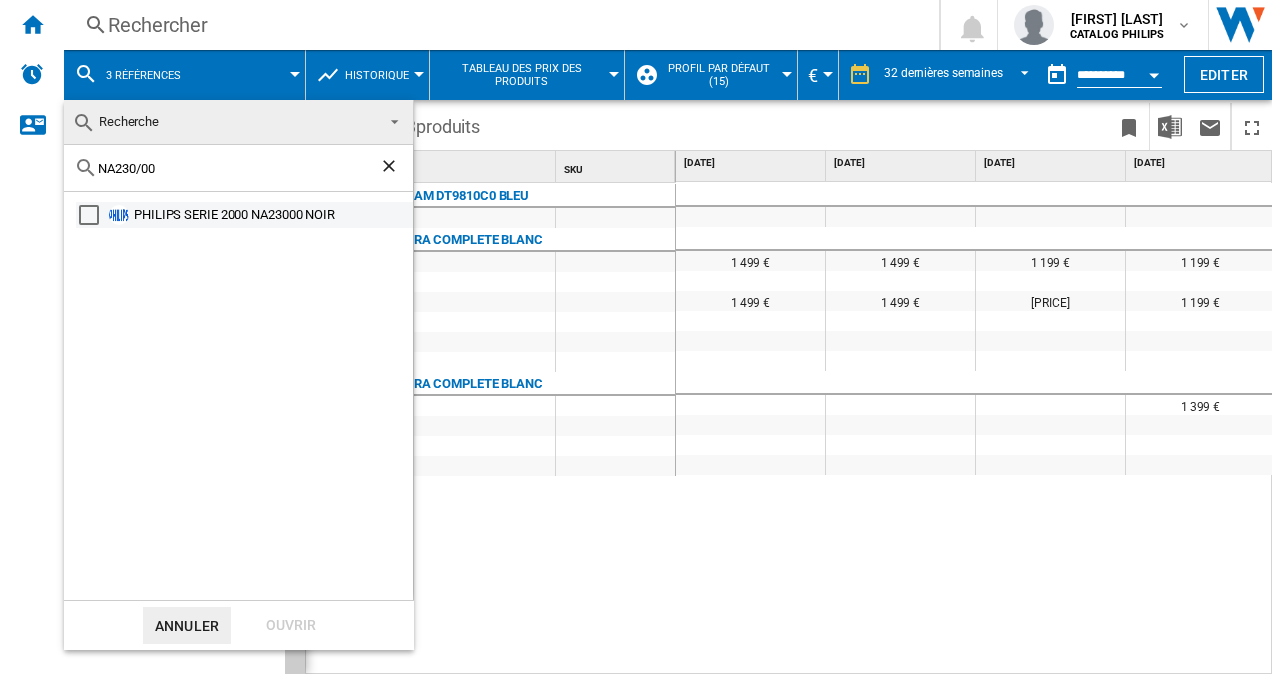 click at bounding box center (89, 215) 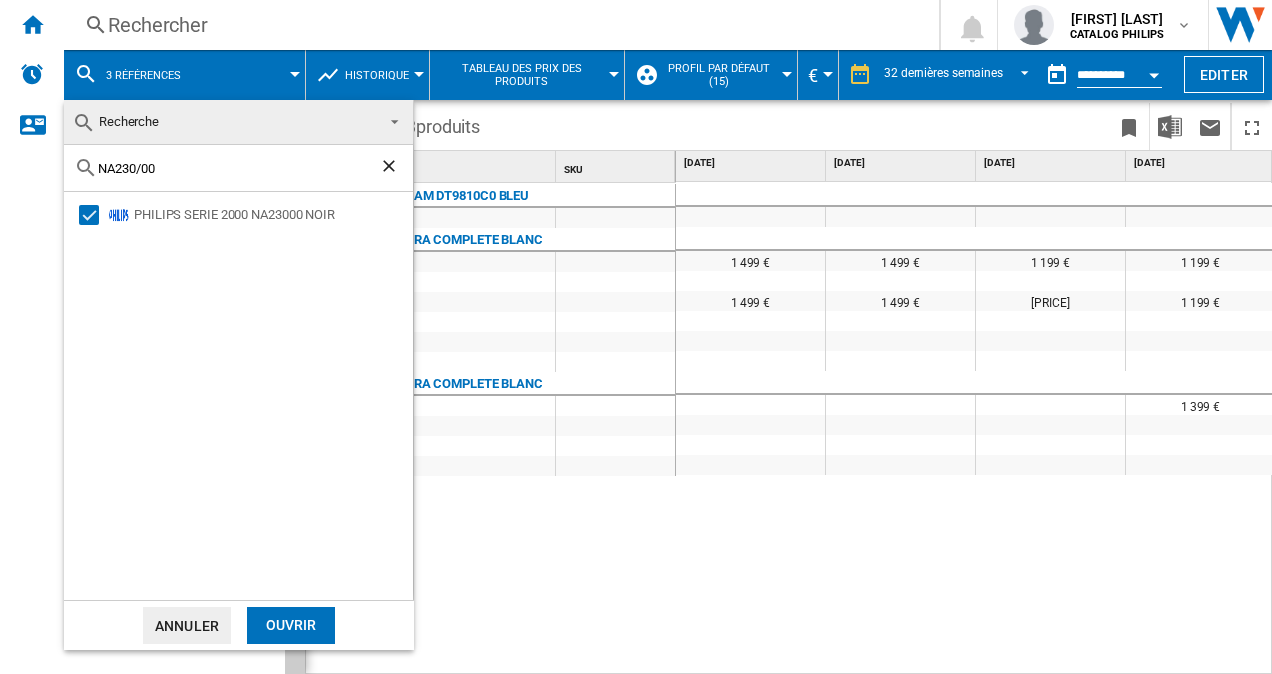click on "Ouvrir" at bounding box center (291, 625) 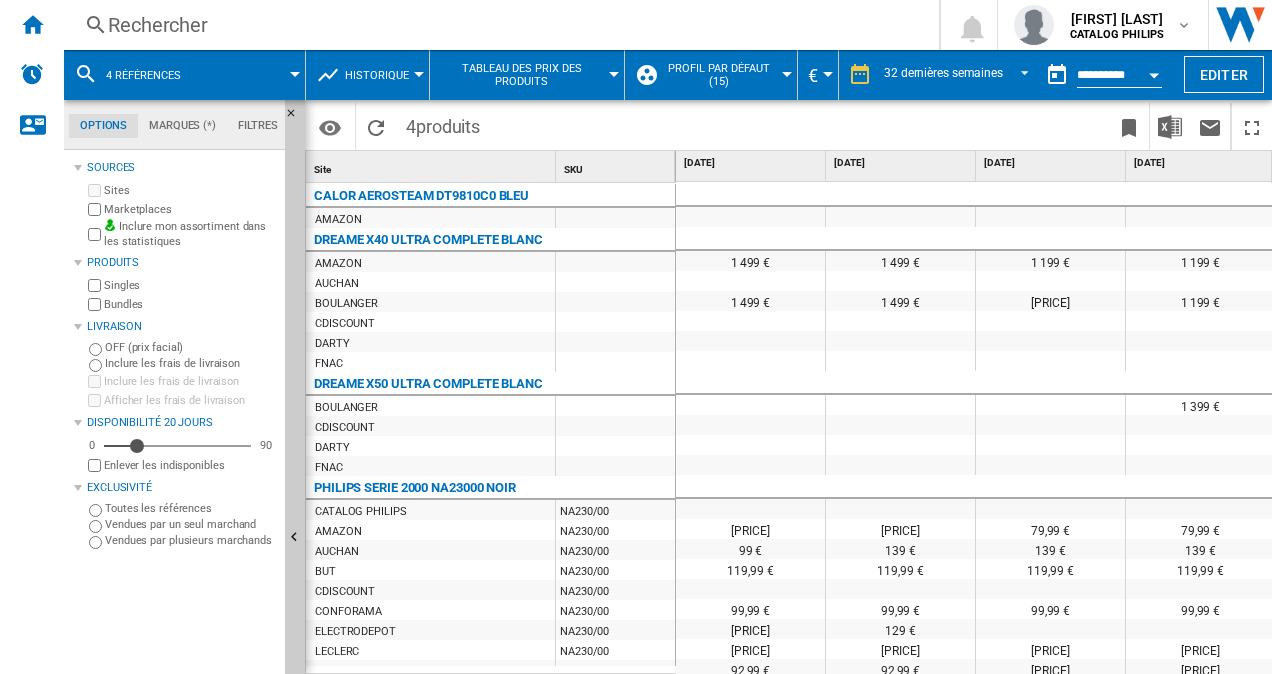 scroll, scrollTop: 0, scrollLeft: 101, axis: horizontal 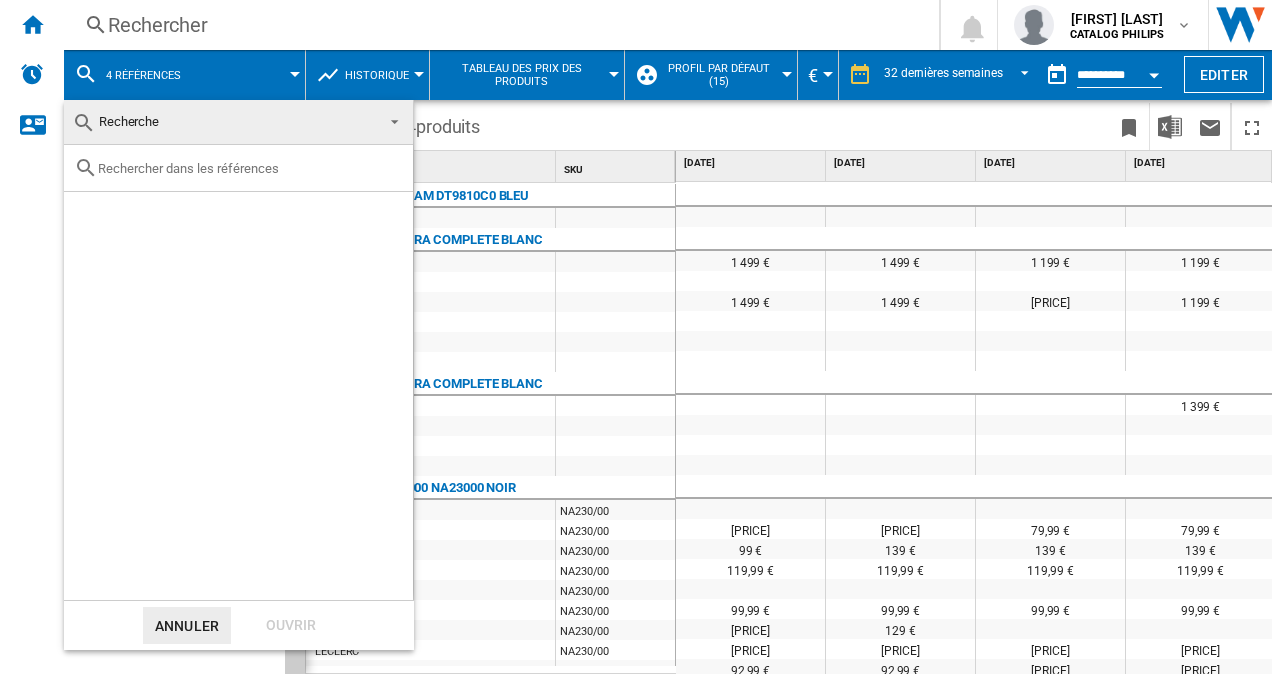 click at bounding box center [250, 168] 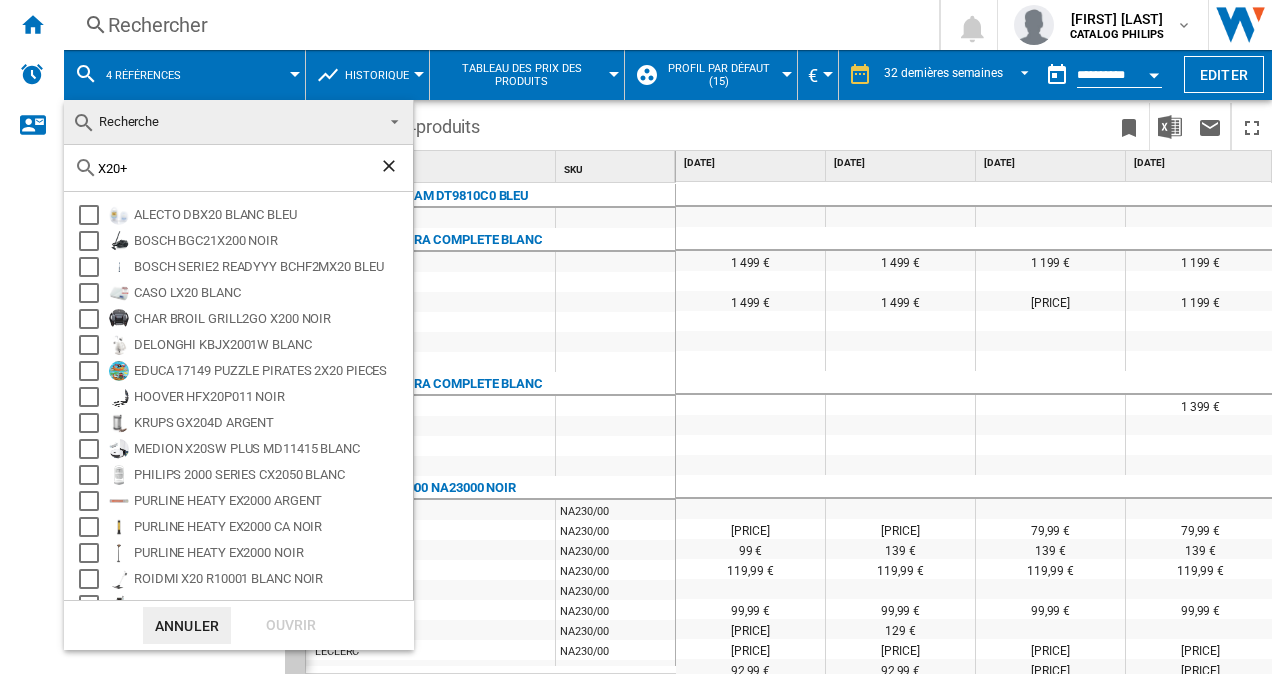 scroll, scrollTop: 122, scrollLeft: 0, axis: vertical 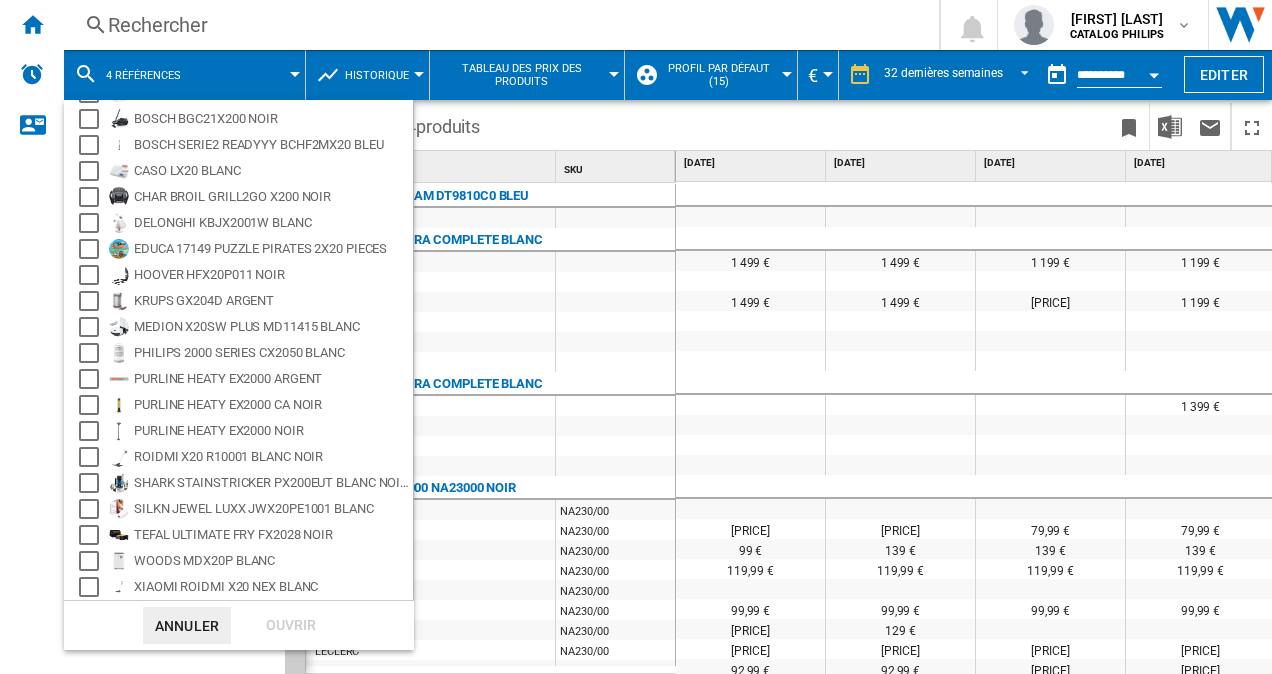 type on "X20+" 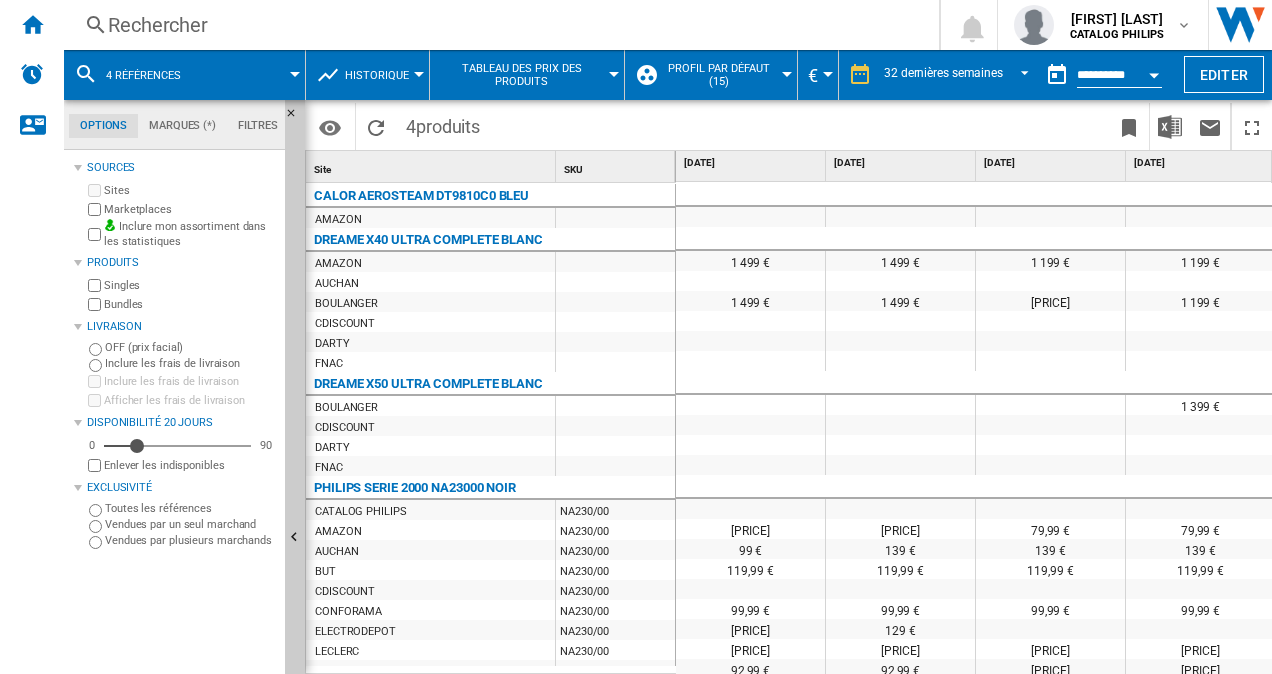 click at bounding box center (252, 75) 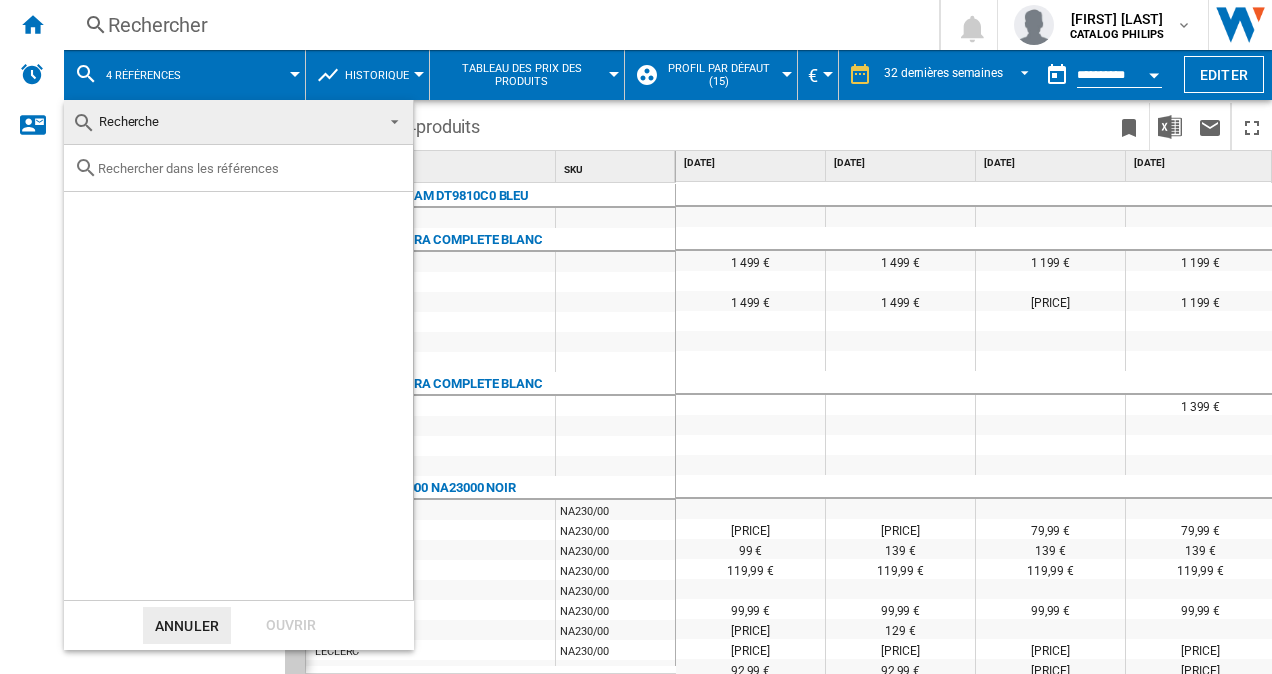 click at bounding box center (250, 168) 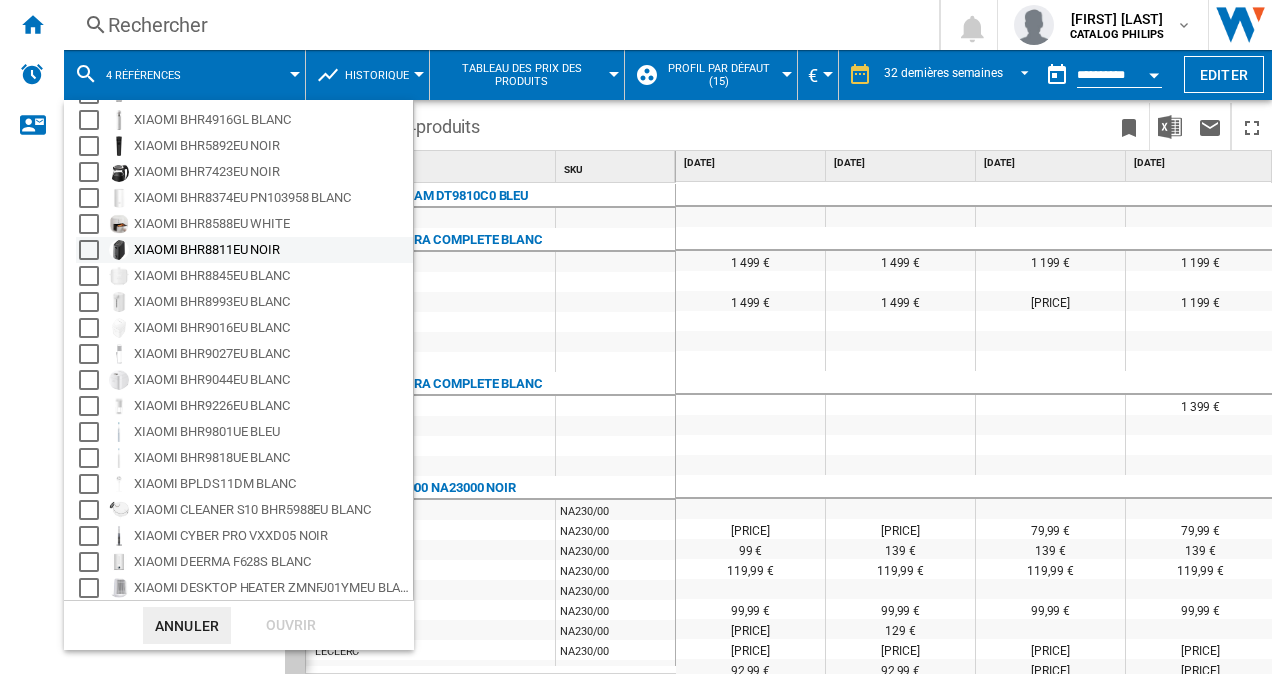 scroll, scrollTop: 122, scrollLeft: 0, axis: vertical 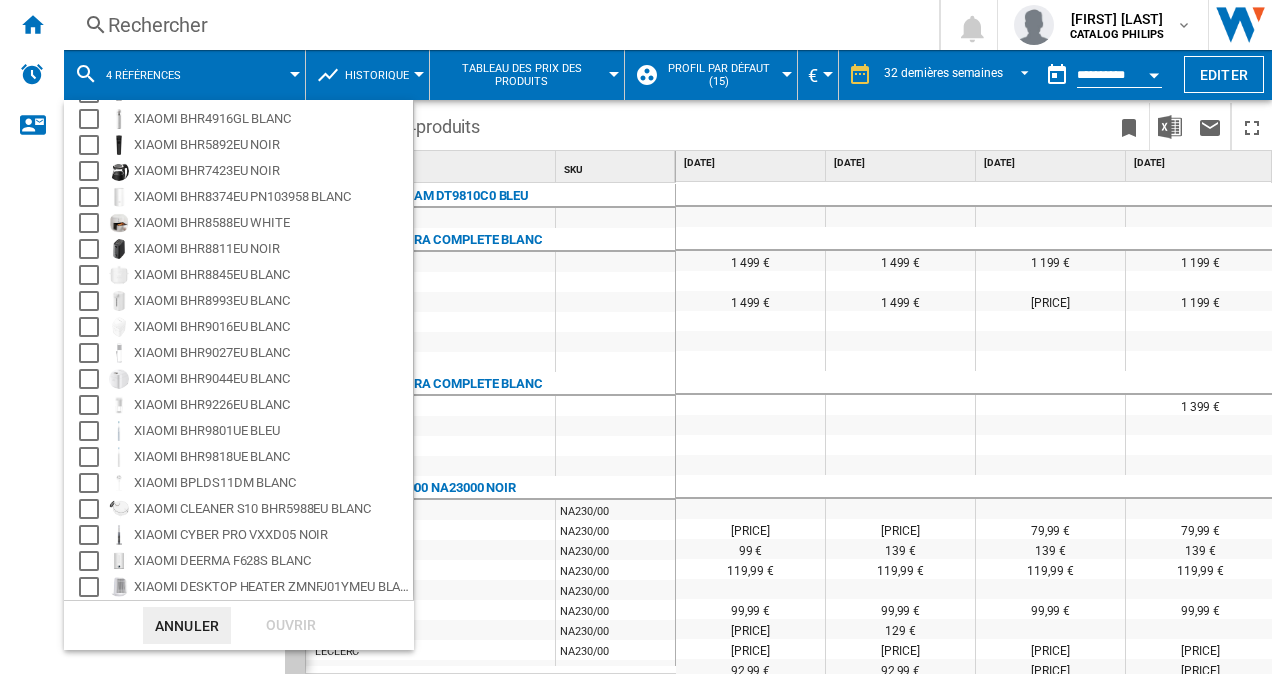 type on "XIAOMI" 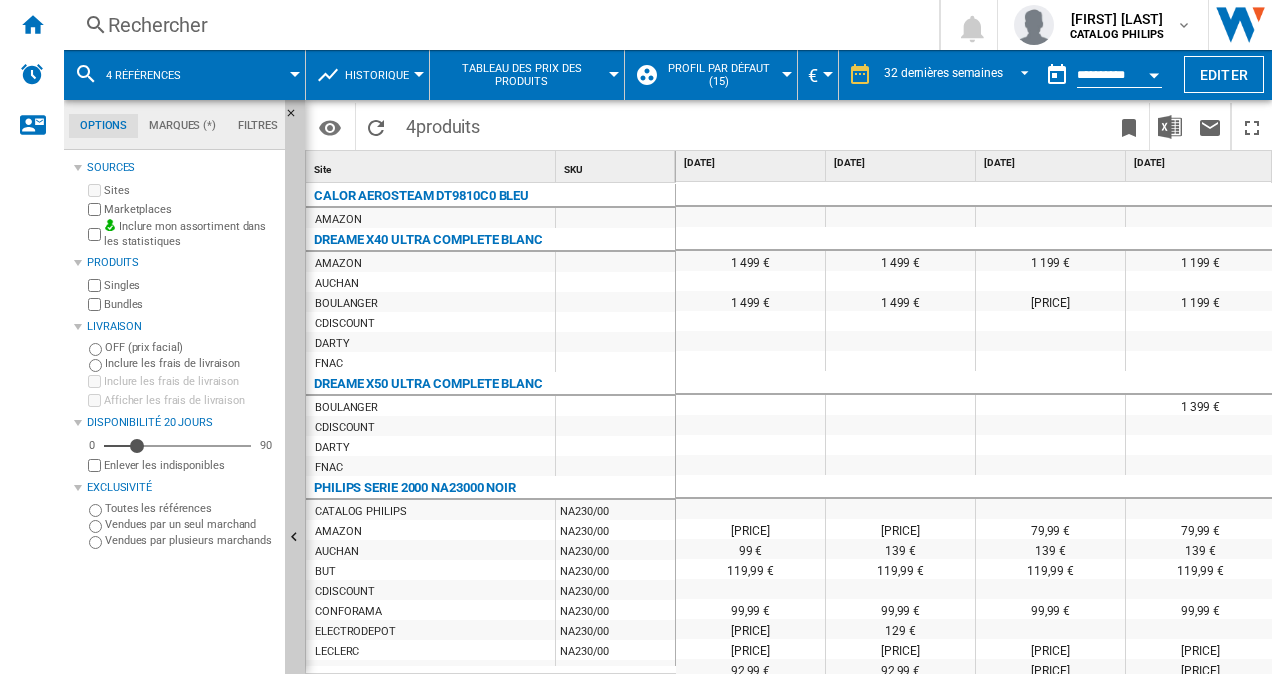 click at bounding box center (252, 75) 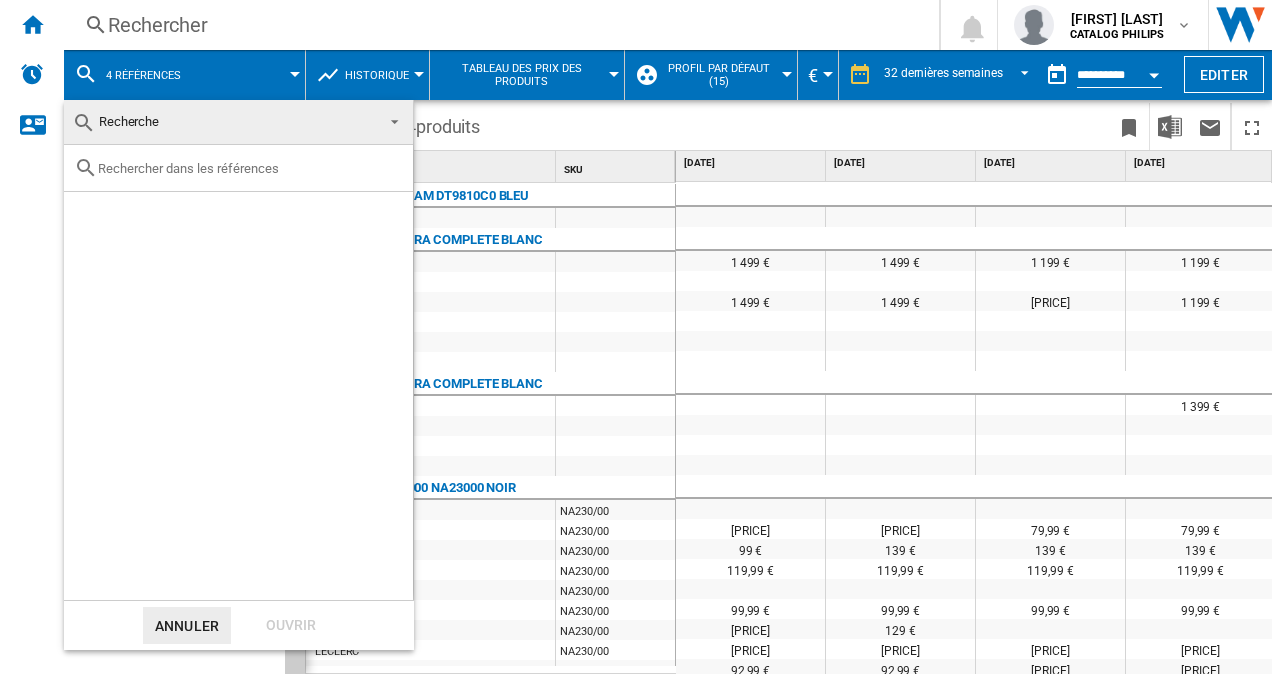 click at bounding box center [250, 168] 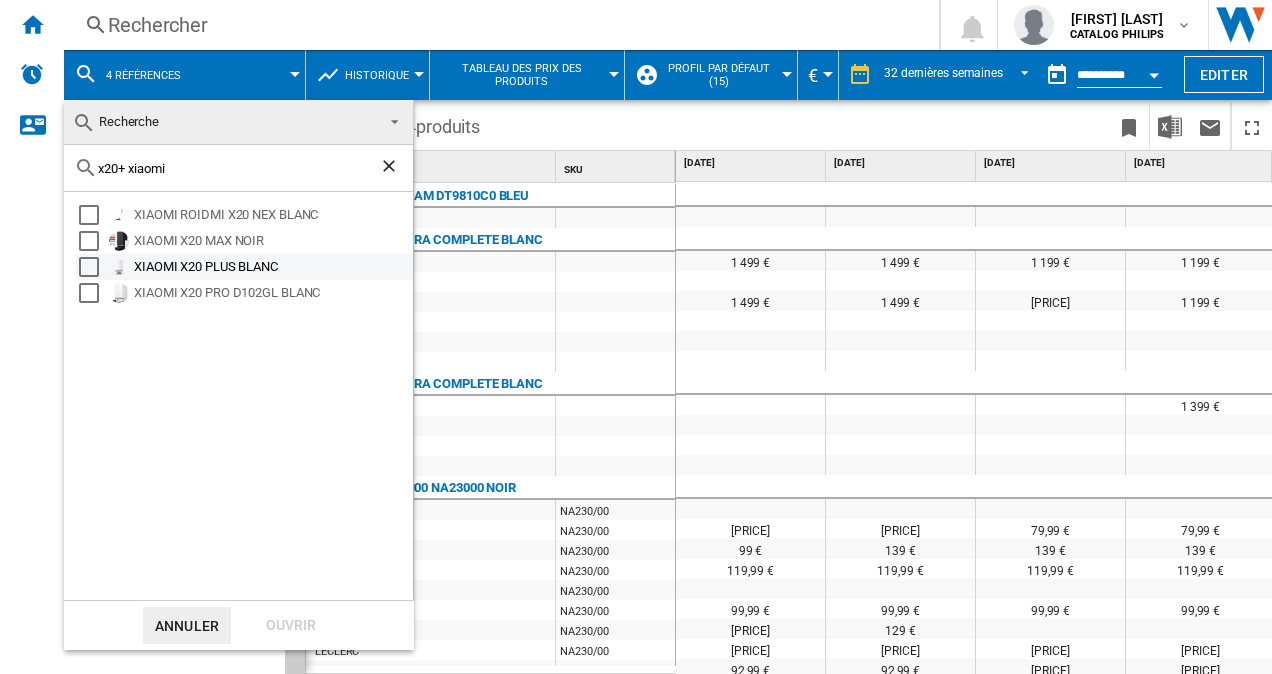 type on "x20+ xiaomi" 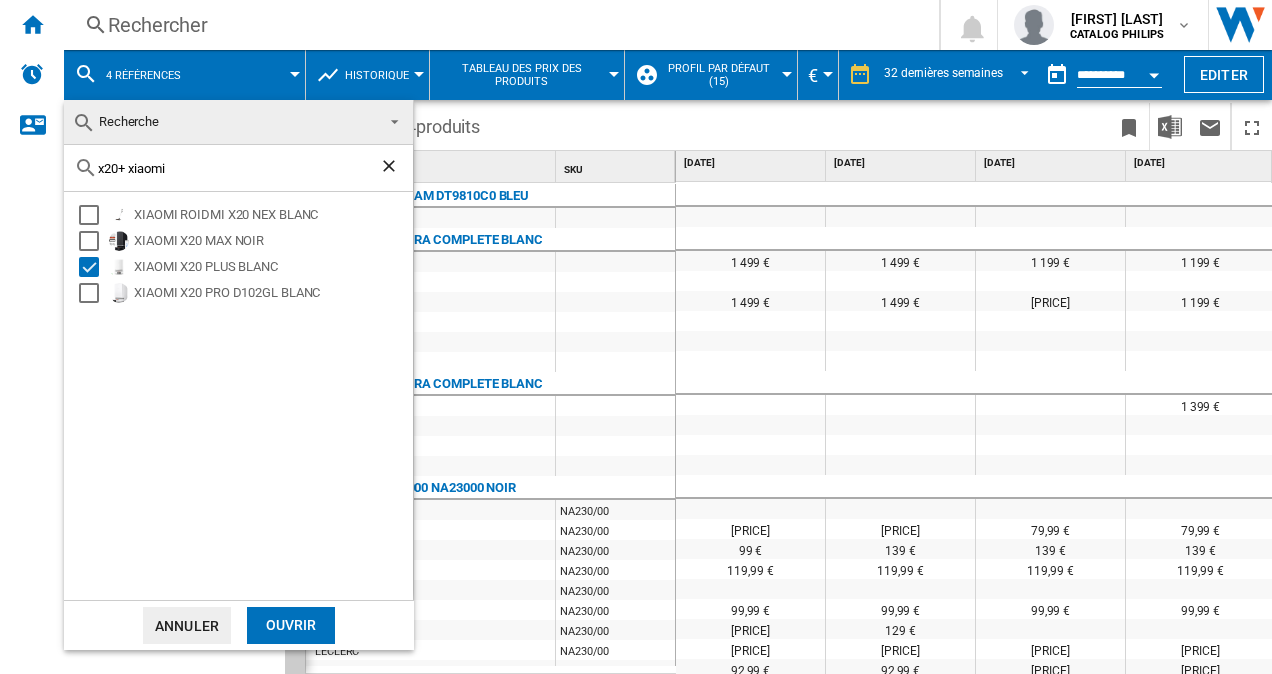 click on "Ouvrir" at bounding box center (291, 625) 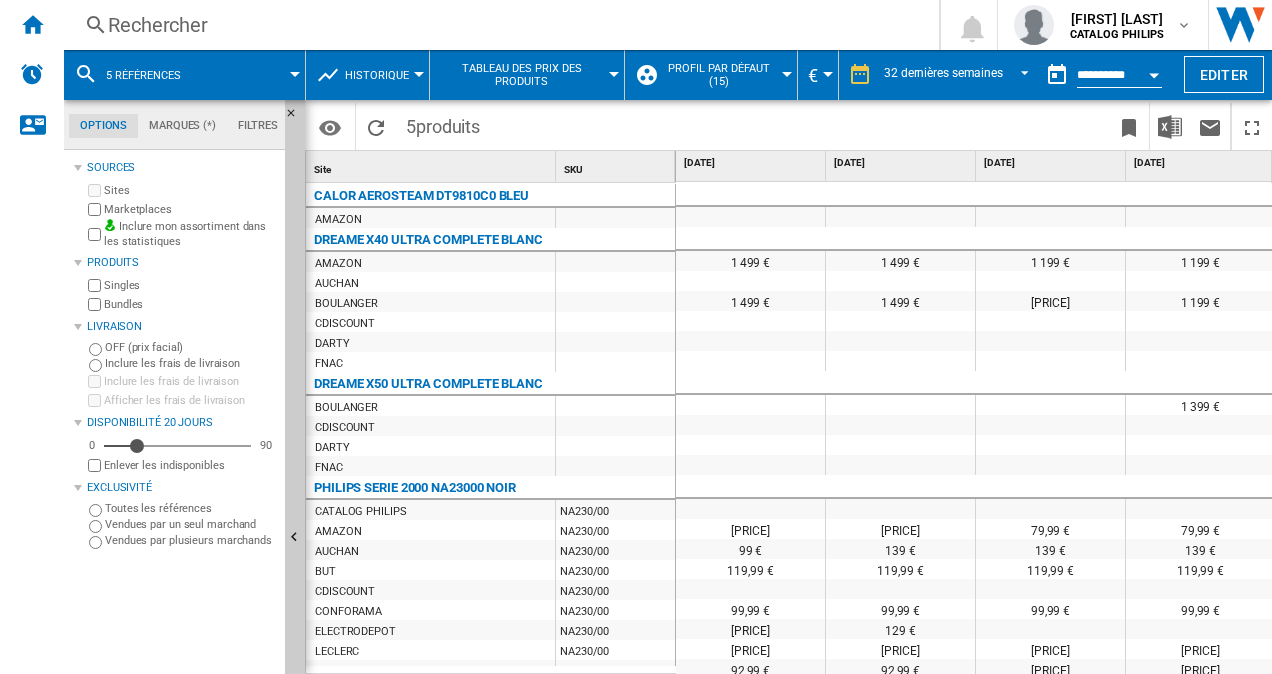 scroll, scrollTop: 37, scrollLeft: 0, axis: vertical 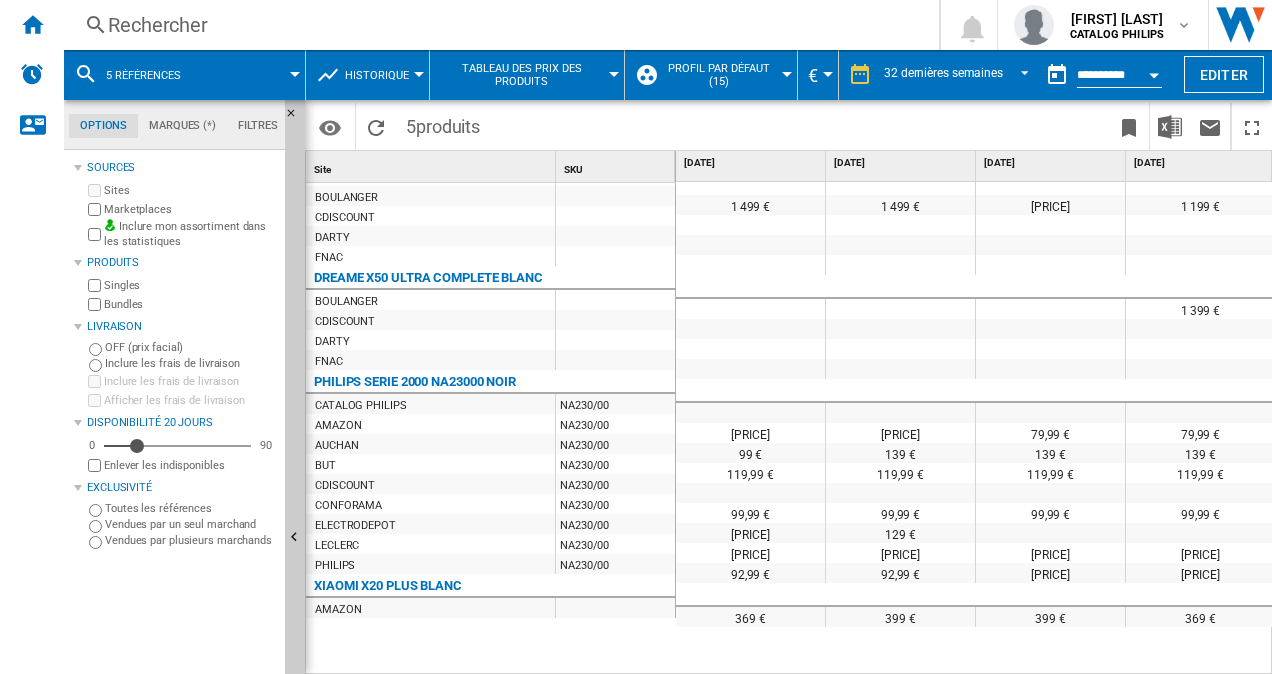 click at bounding box center [252, 75] 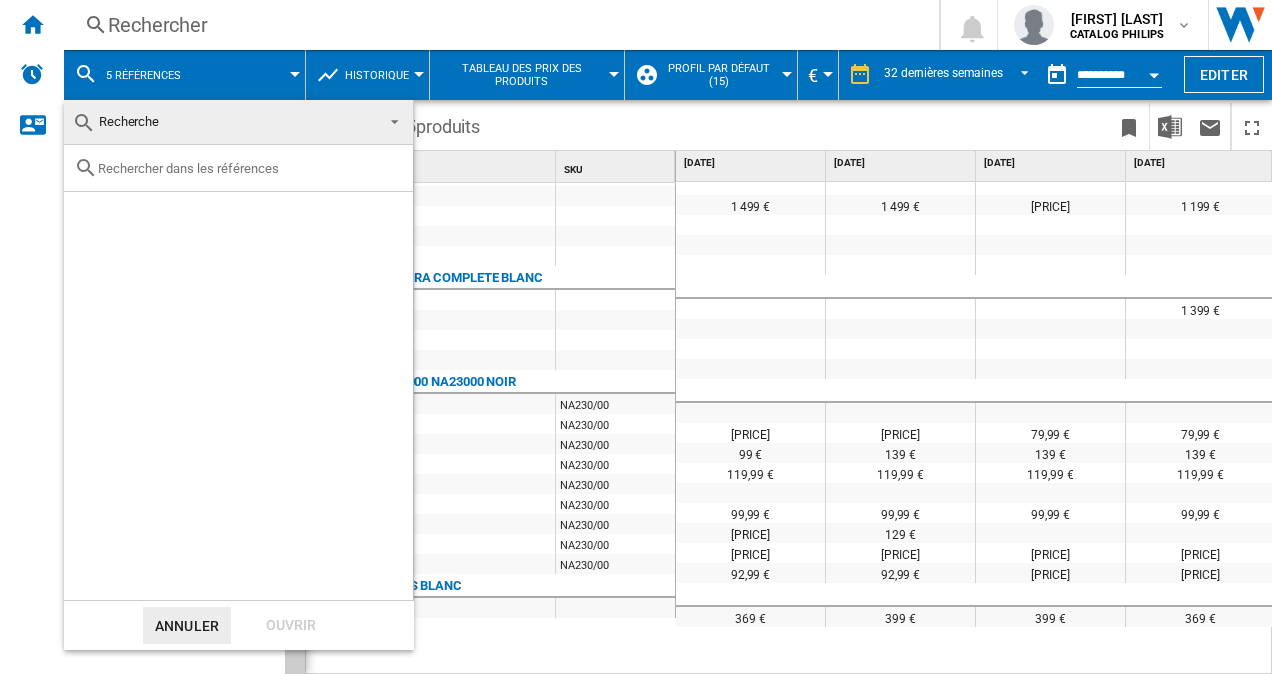 click at bounding box center [250, 168] 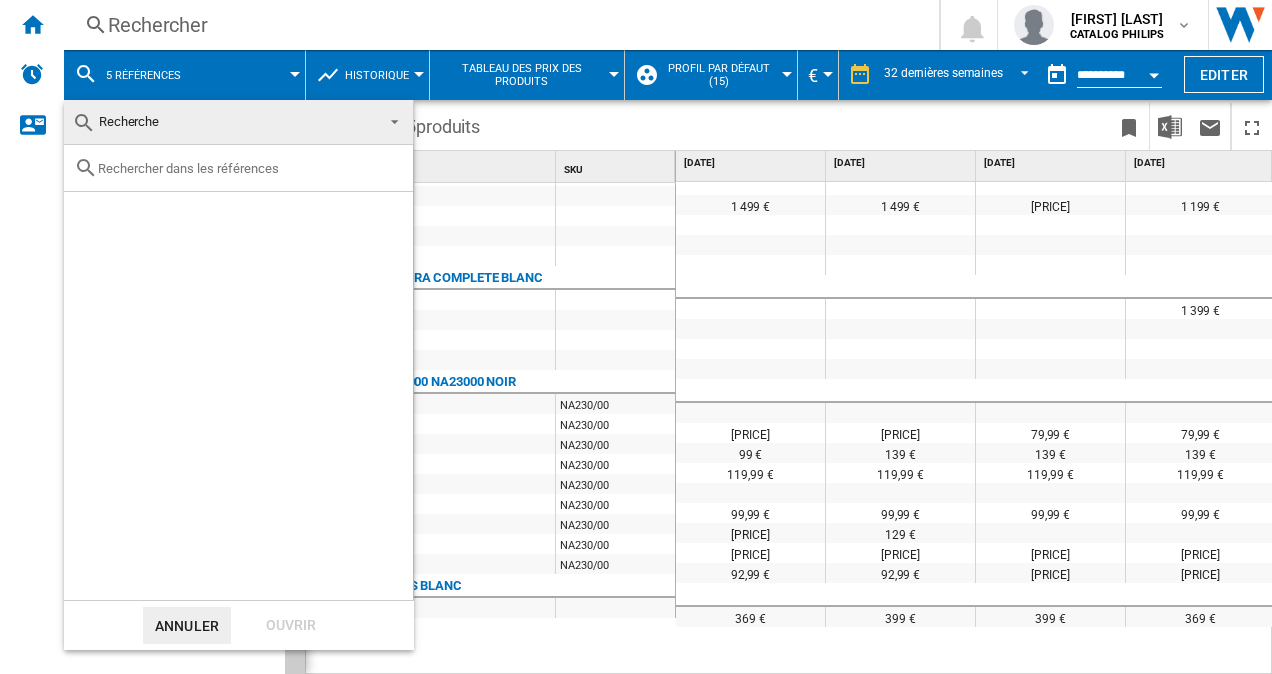 paste on "H14 Pro" 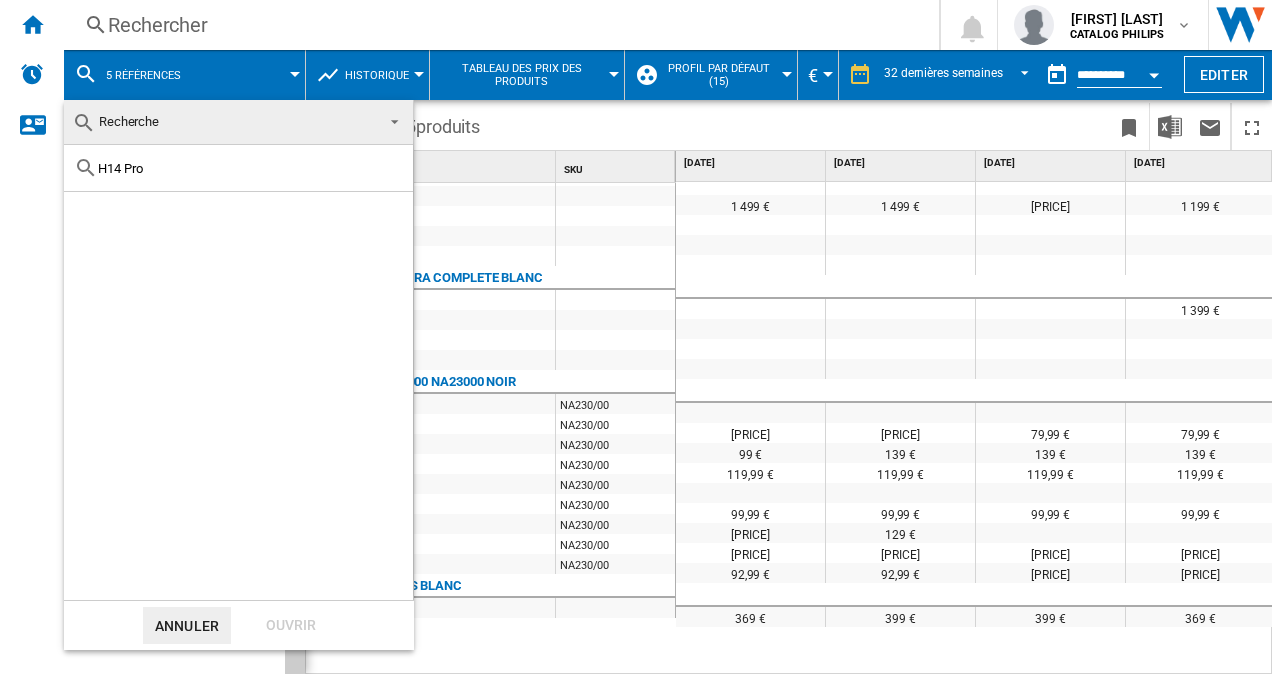 type on "H14 Pro" 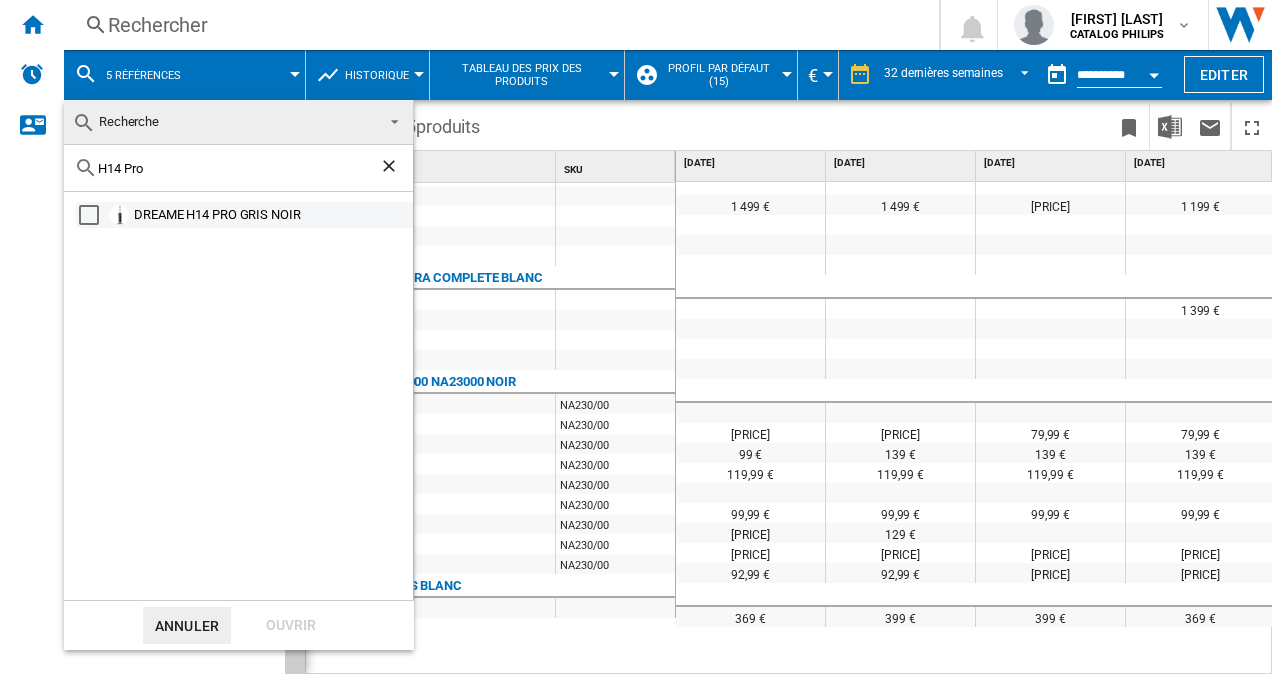 click at bounding box center (89, 215) 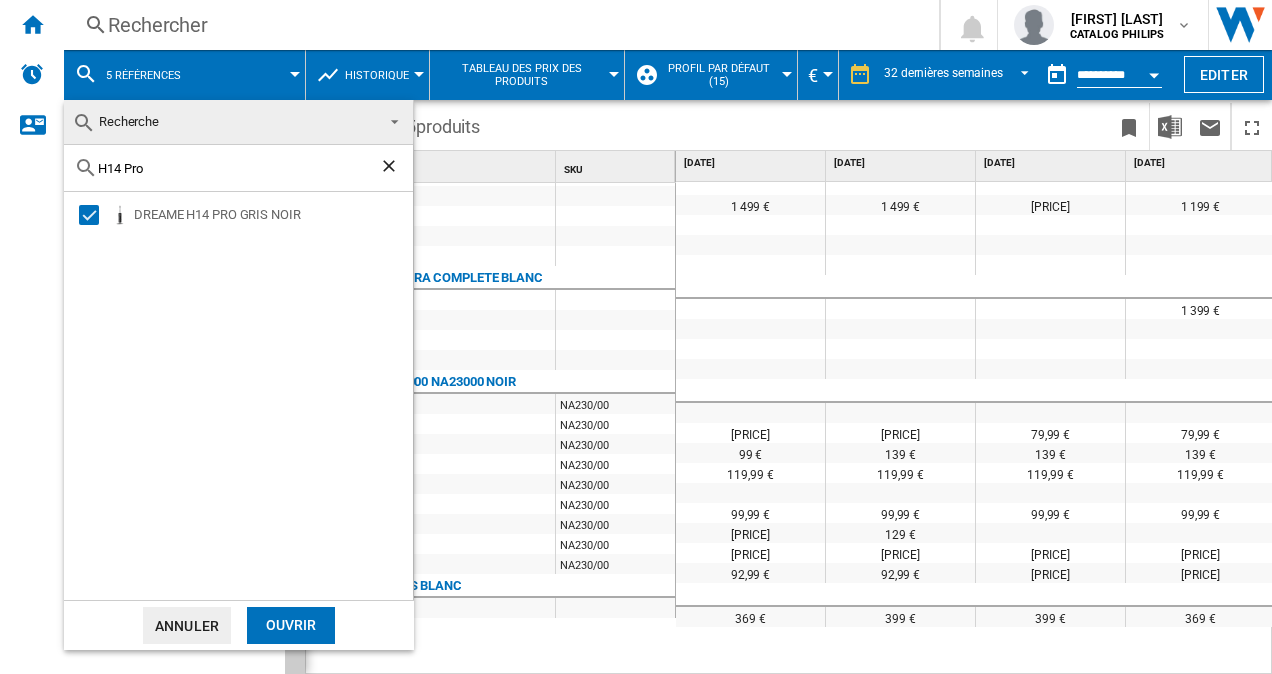 click on "Ouvrir" at bounding box center (291, 625) 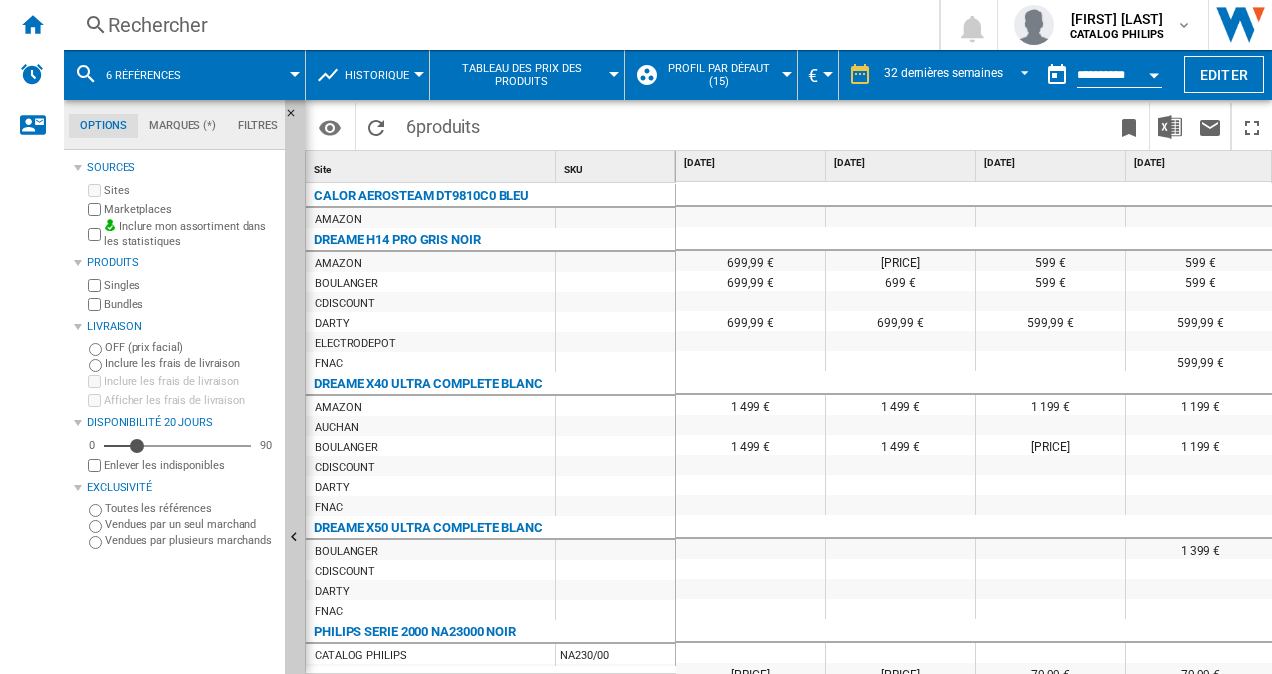 scroll, scrollTop: 0, scrollLeft: 0, axis: both 